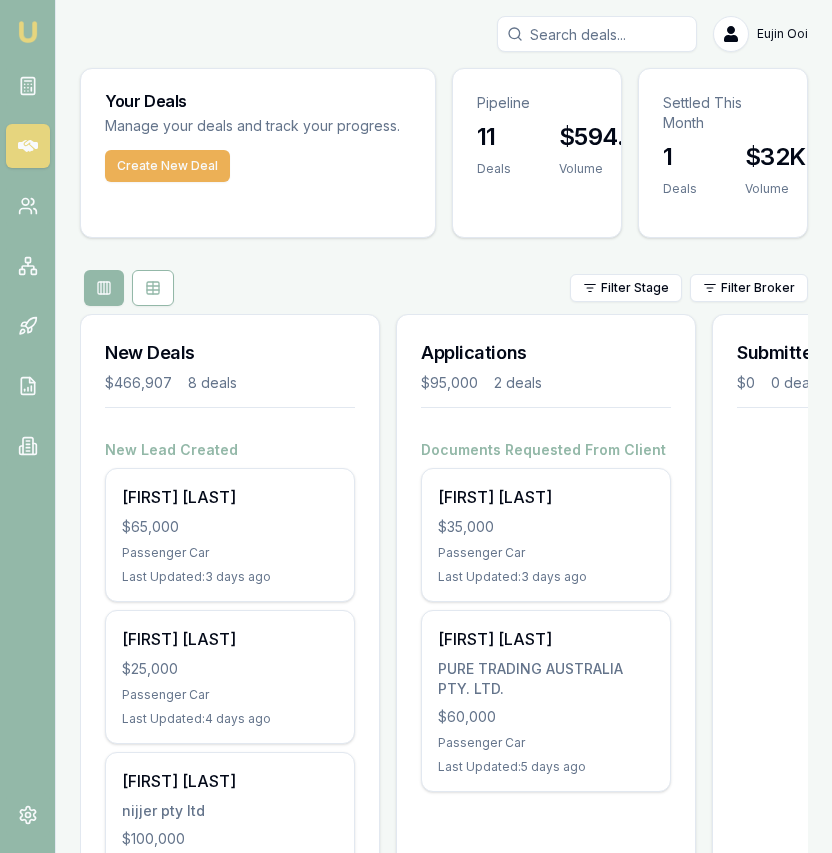 scroll, scrollTop: 637, scrollLeft: 0, axis: vertical 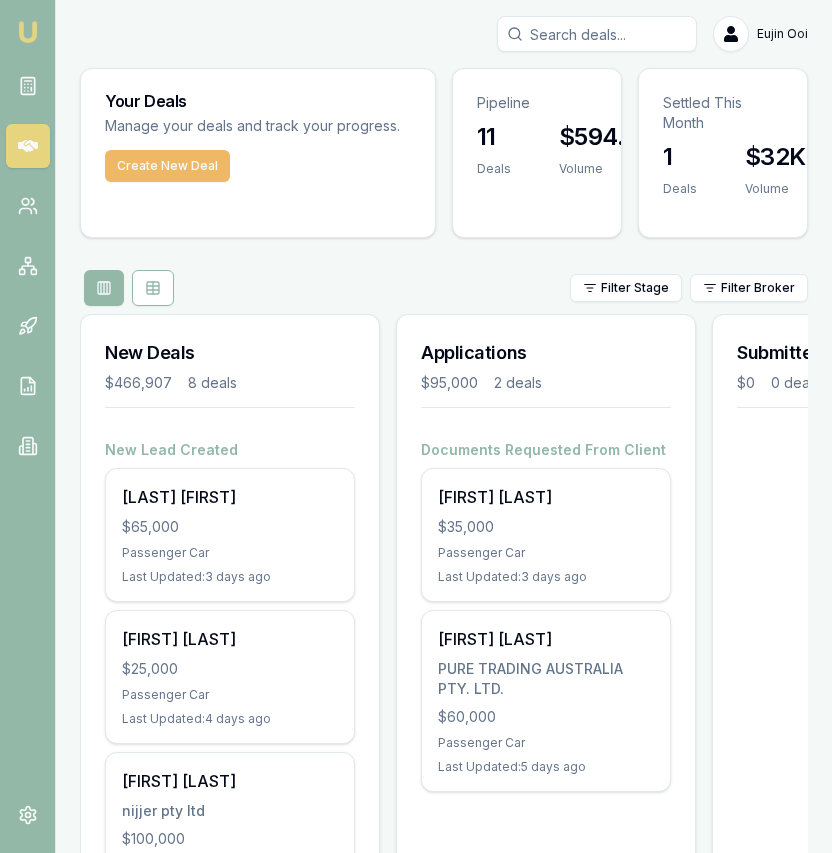 click on "Create New Deal" at bounding box center (167, 166) 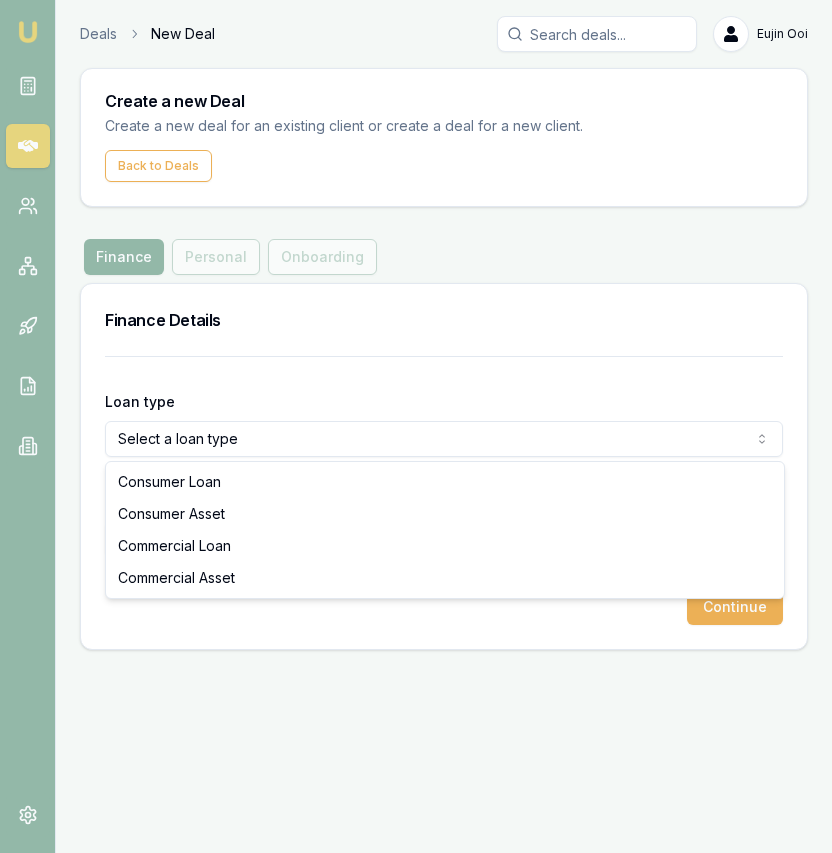 click on "Emu Broker Deals New Deal Eujin Ooi Toggle Menu Create a new Deal Create a new deal for an existing client or create a deal for a new client. Back to Deals Finance   Finance Personal Onboarding Finance Details Loan type  Select a loan type Consumer Loan Consumer Asset Commercial Loan Commercial Asset Loan amount Continue
Consumer Loan Consumer Asset Commercial Loan Commercial Asset" at bounding box center (416, 426) 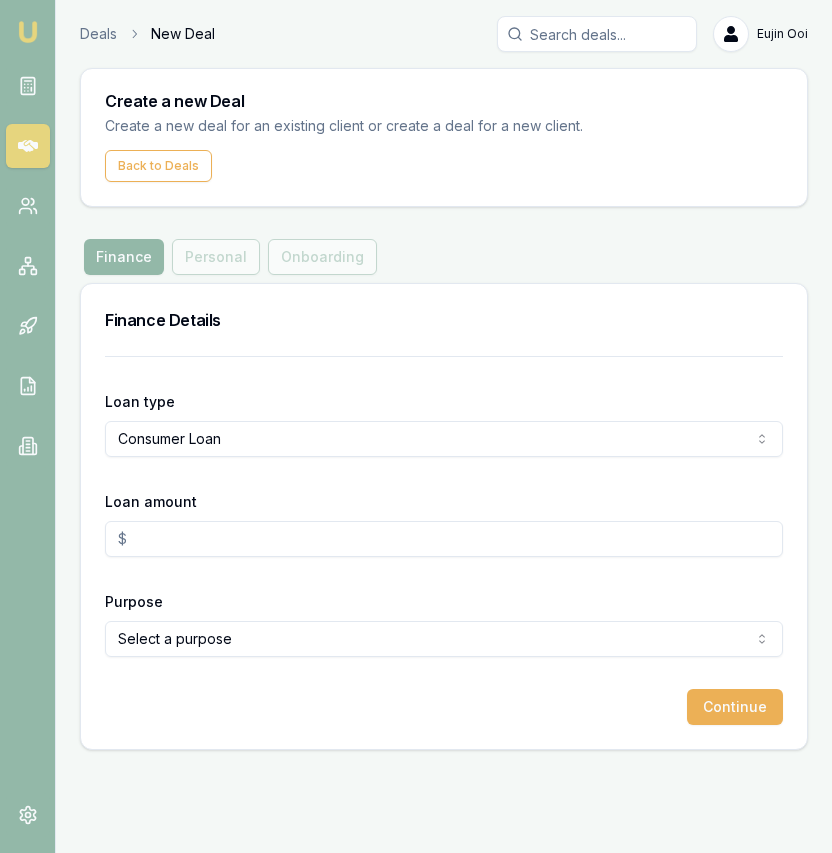 click on "Loan amount" at bounding box center [444, 539] 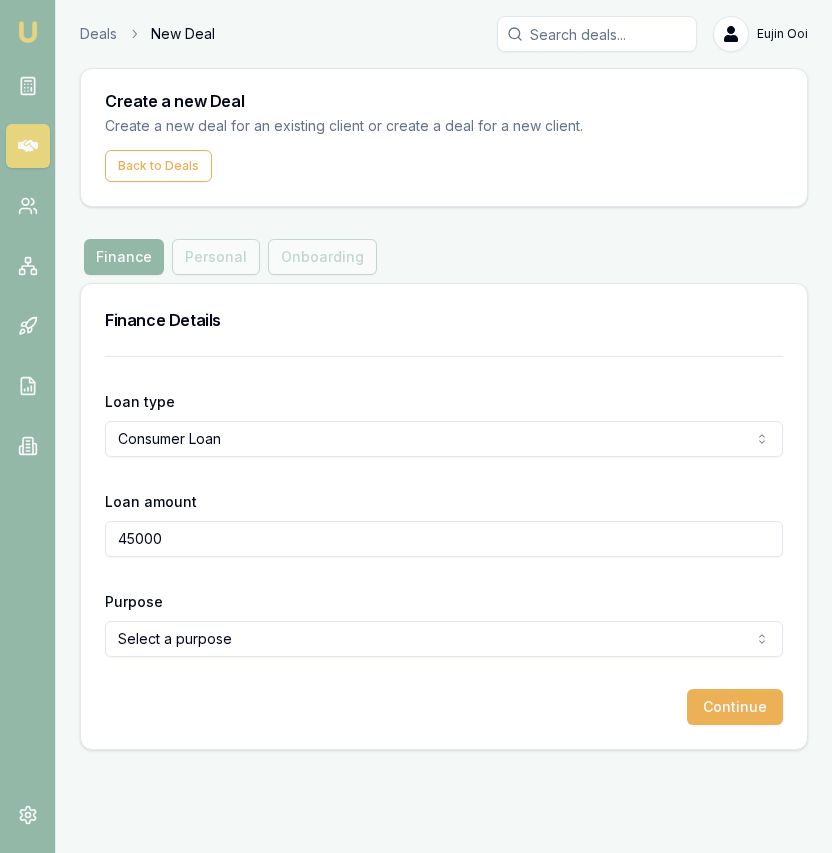 type on "$45,000.00" 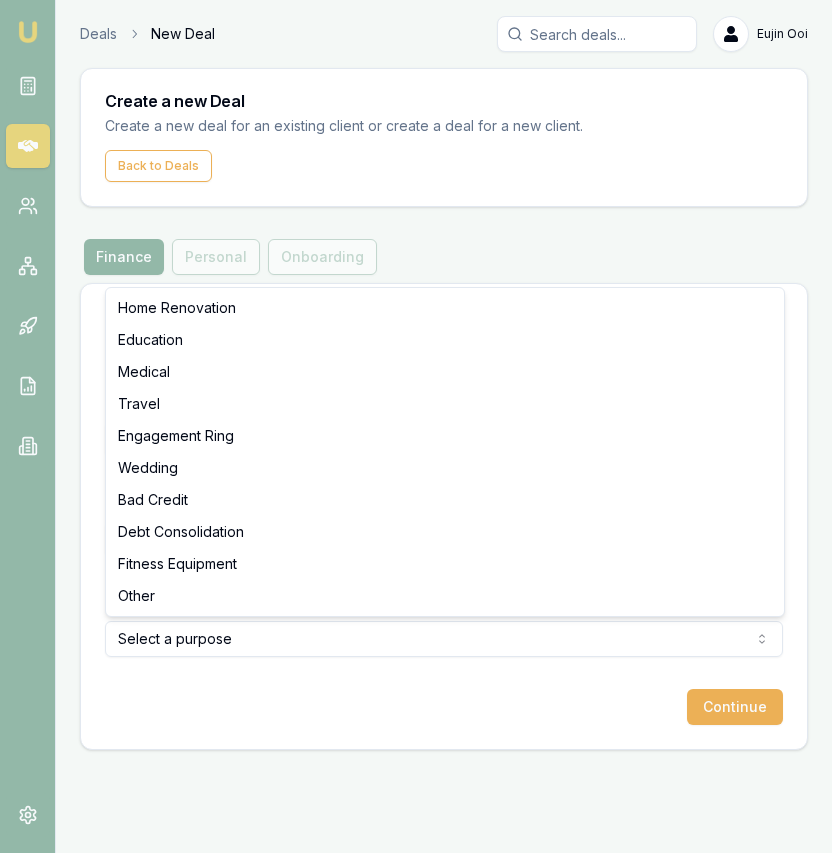 click on "Emu Broker Deals New Deal Eujin Ooi Toggle Menu Create a new Deal Create a new deal for an existing client or create a deal for a new client. Back to Deals Finance   Finance Personal Onboarding Finance Details Loan type  Consumer Loan Consumer Loan Consumer Asset Commercial Loan Commercial Asset Loan amount $45,000.00 Purpose Select a purpose Home Renovation Education Medical Travel Engagement Ring Wedding Bad Credit Debt Consolidation Fitness Equipment Other Continue
Home Renovation Education Medical Travel Engagement Ring Wedding Bad Credit Debt Consolidation Fitness Equipment Other" at bounding box center [416, 426] 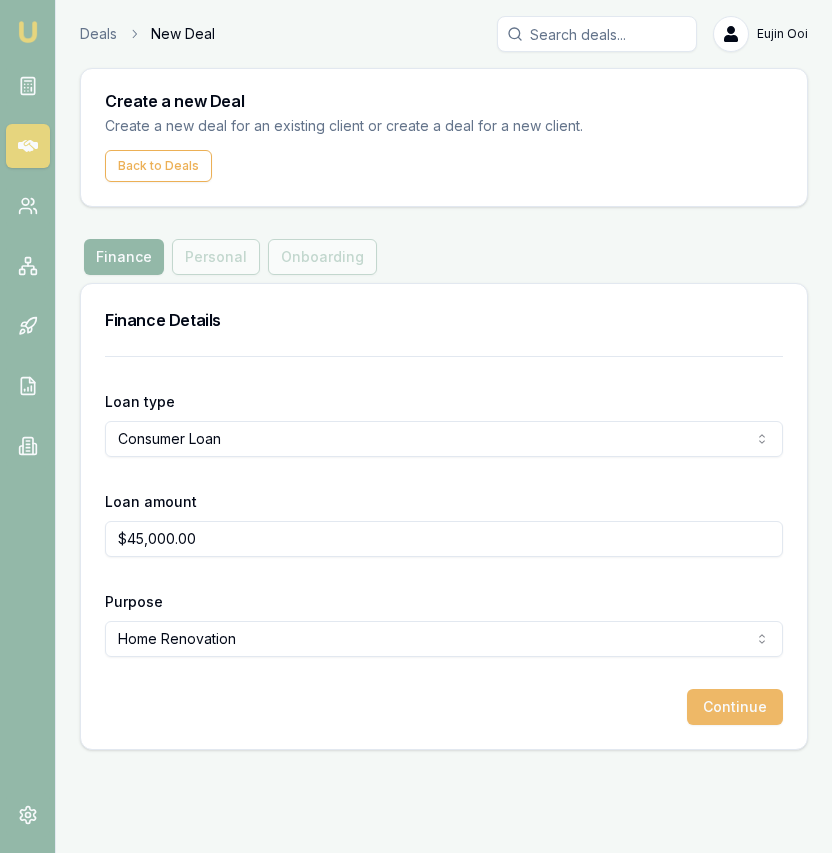 click on "Continue" at bounding box center (735, 707) 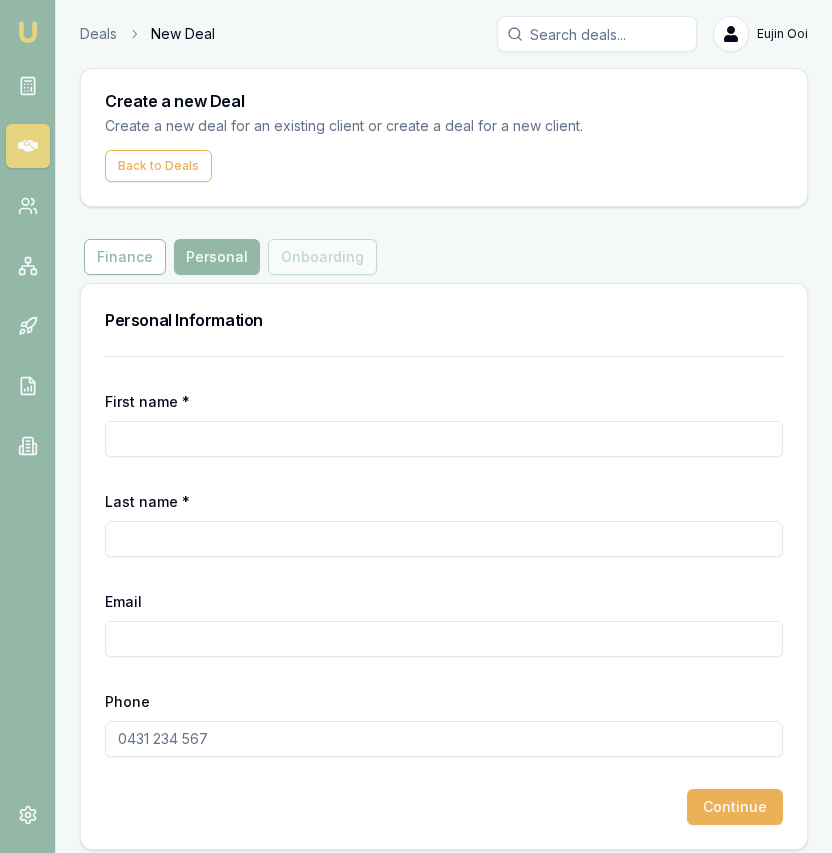 click on "First name *" at bounding box center (444, 439) 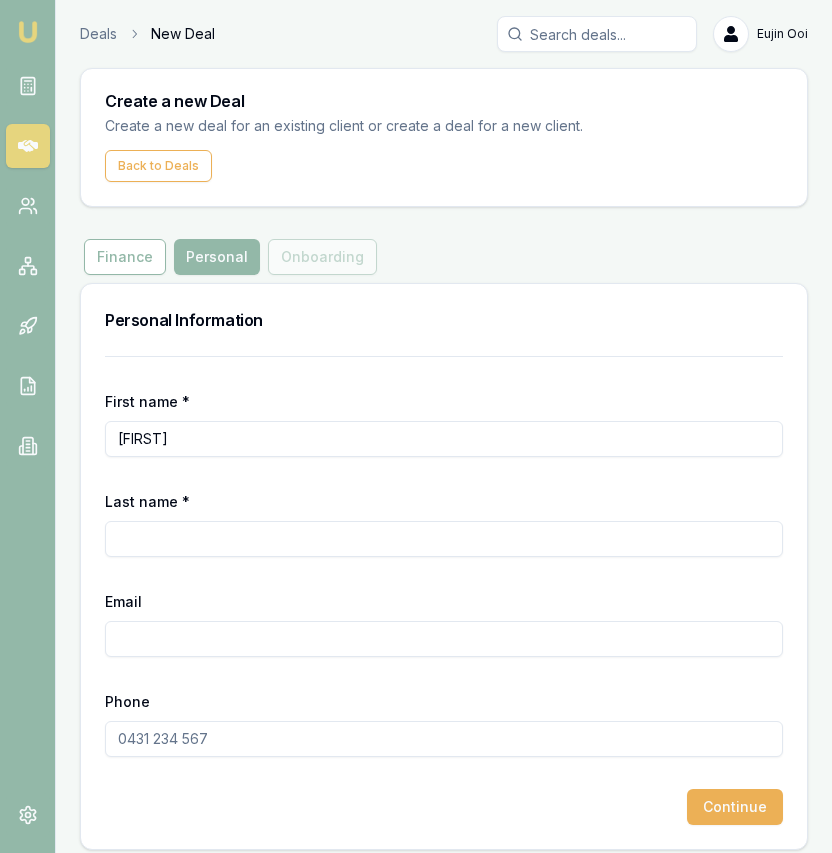 type on "[FIRST]" 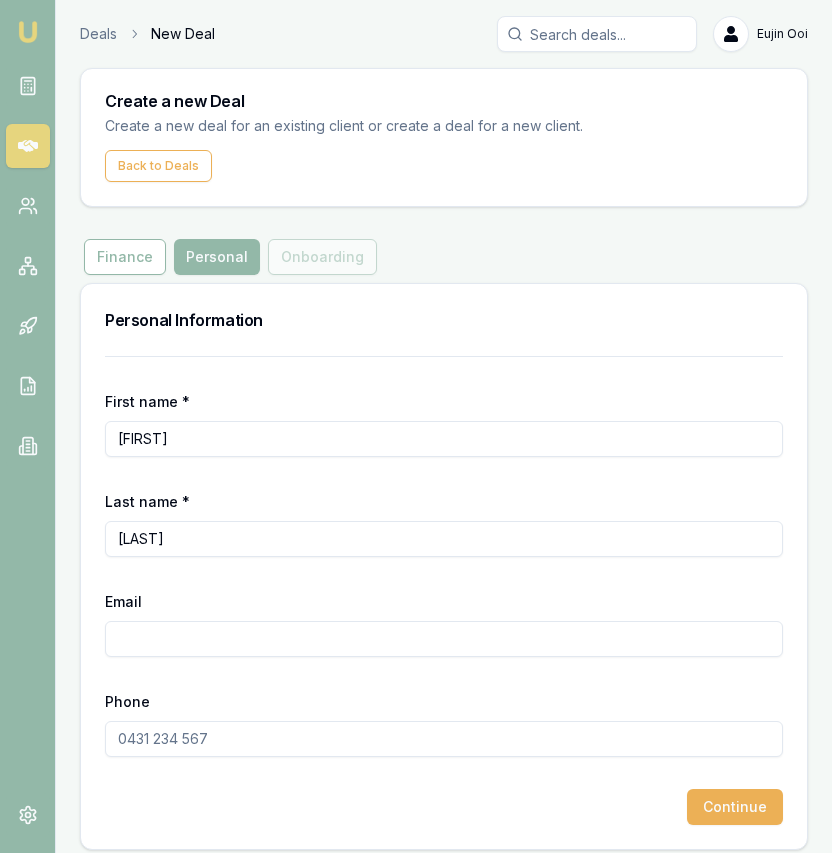 type on "[LAST]" 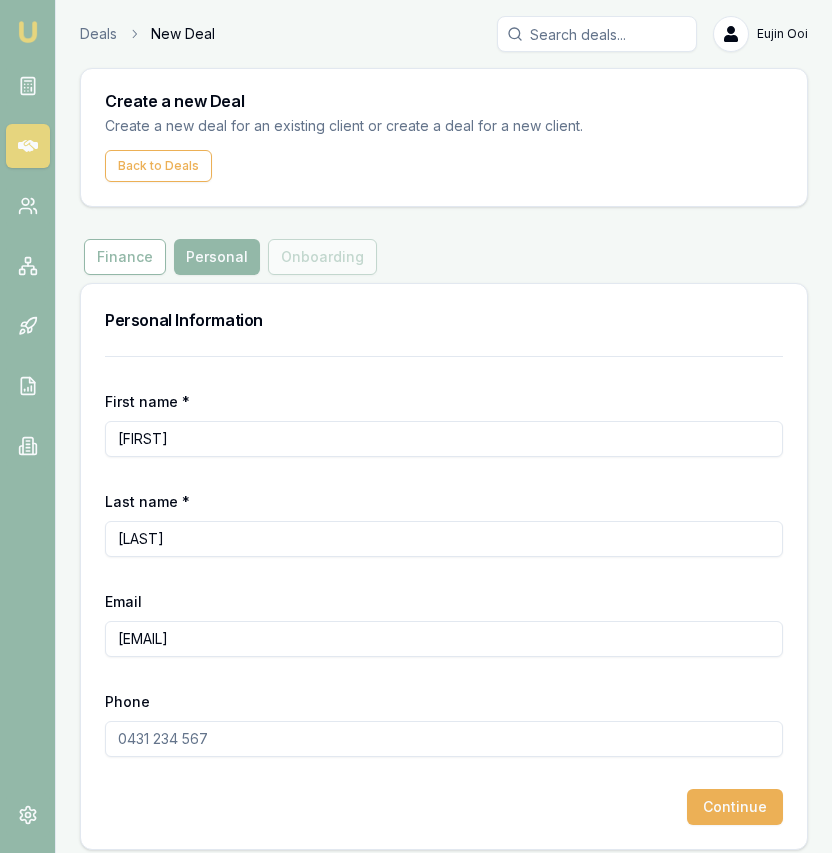 type on "Rajindersandhu1992@gmail.com" 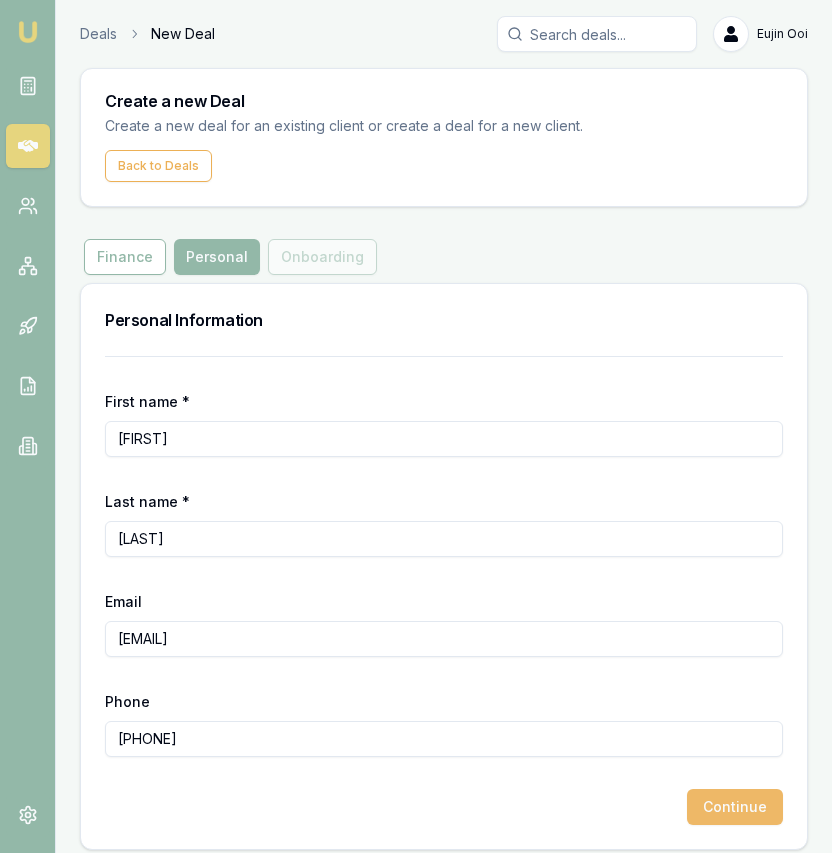type on "0469 823 904" 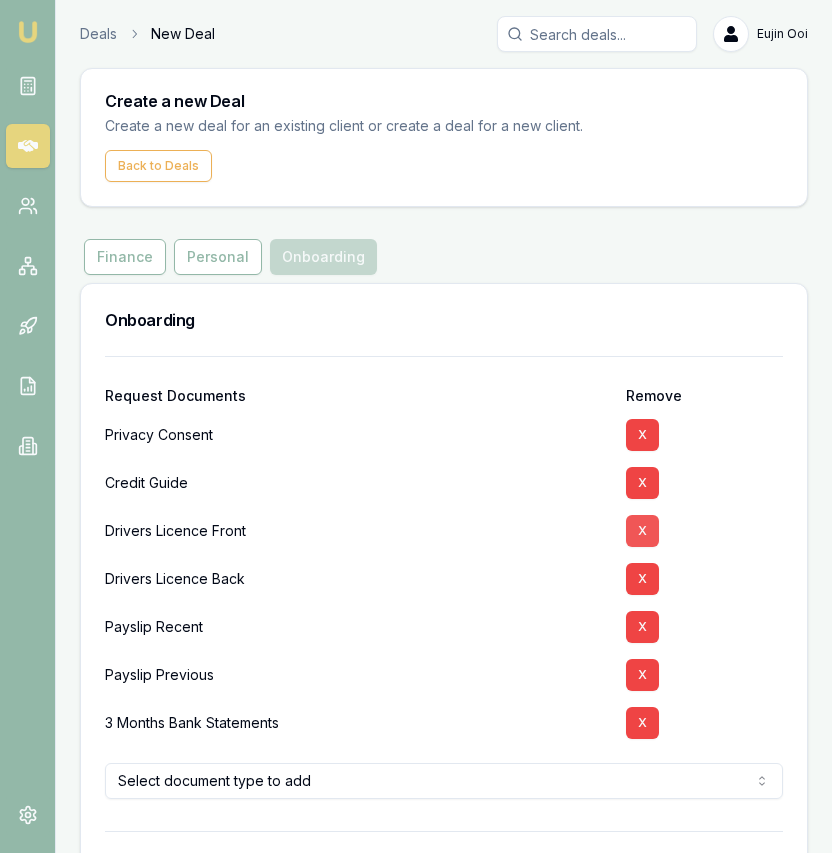 click on "X" at bounding box center [642, 531] 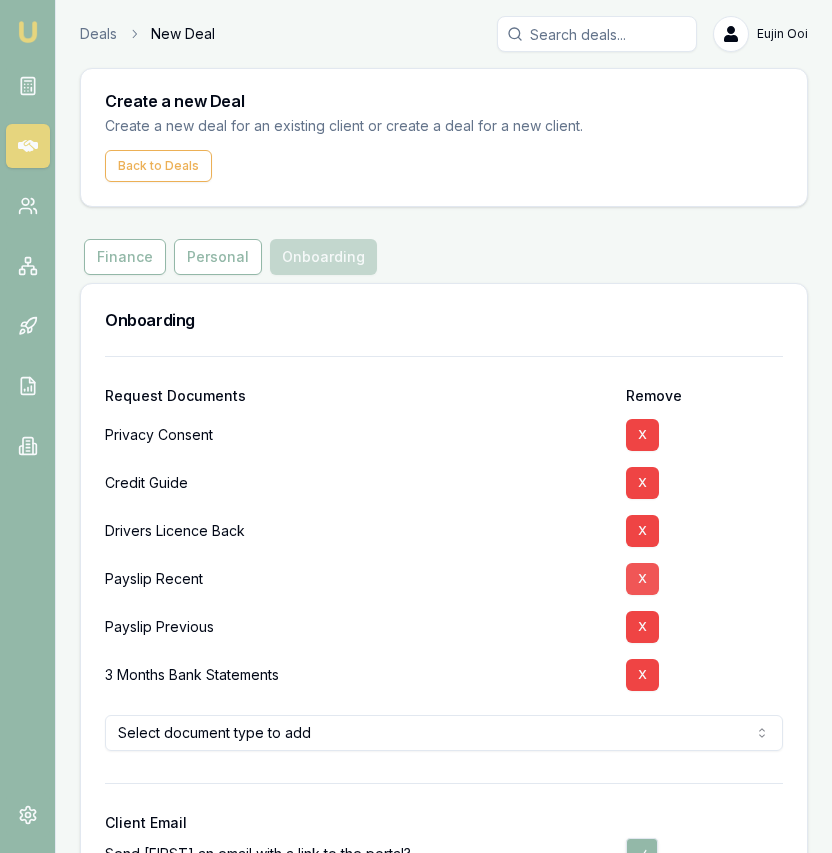 click on "X" at bounding box center [642, 531] 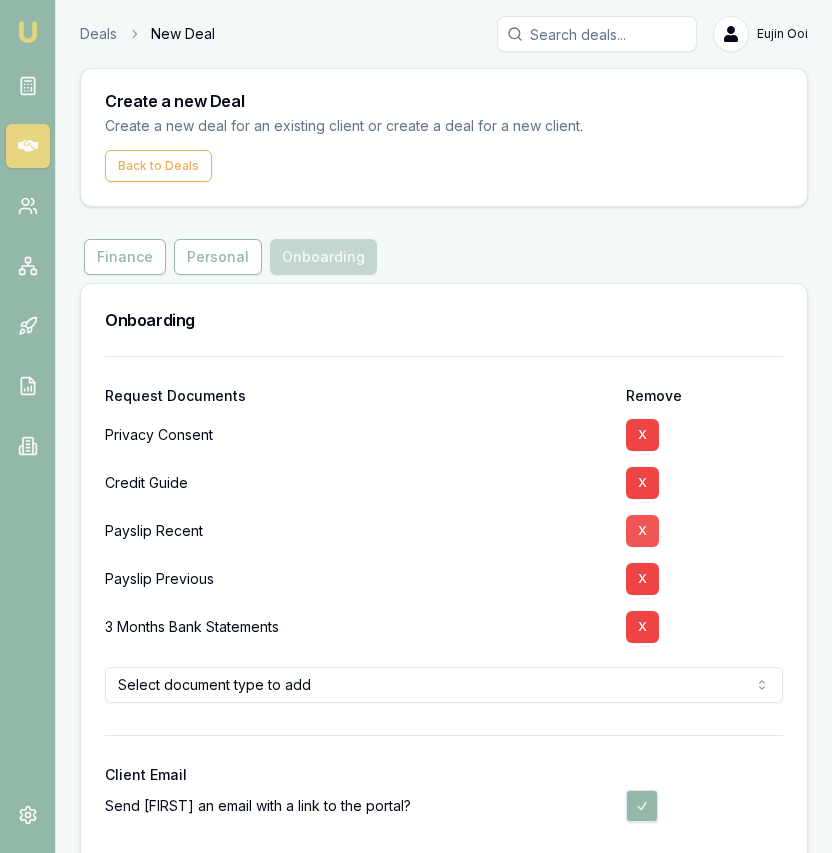 click on "X" at bounding box center (642, 531) 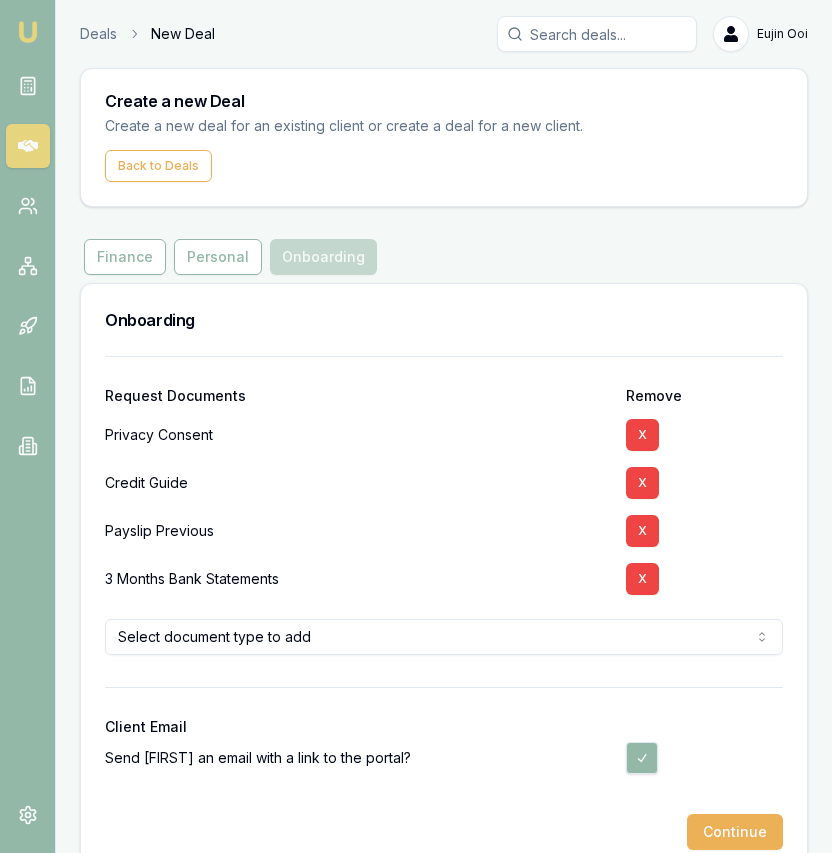 click on "X" at bounding box center (642, 531) 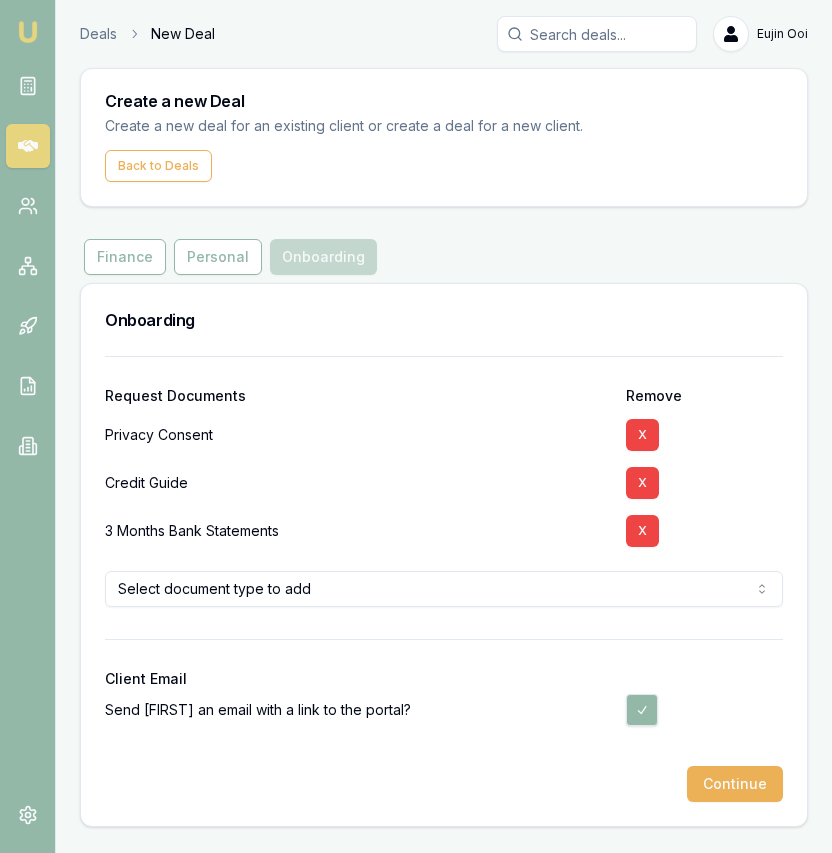 click on "X" at bounding box center (642, 531) 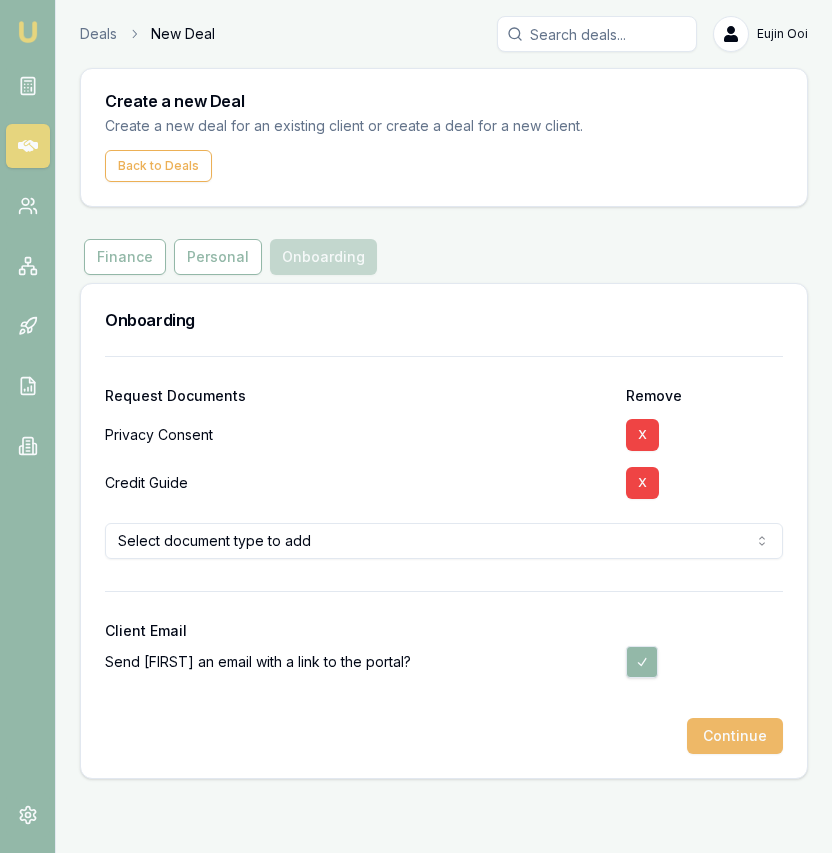 click on "Continue" at bounding box center [735, 736] 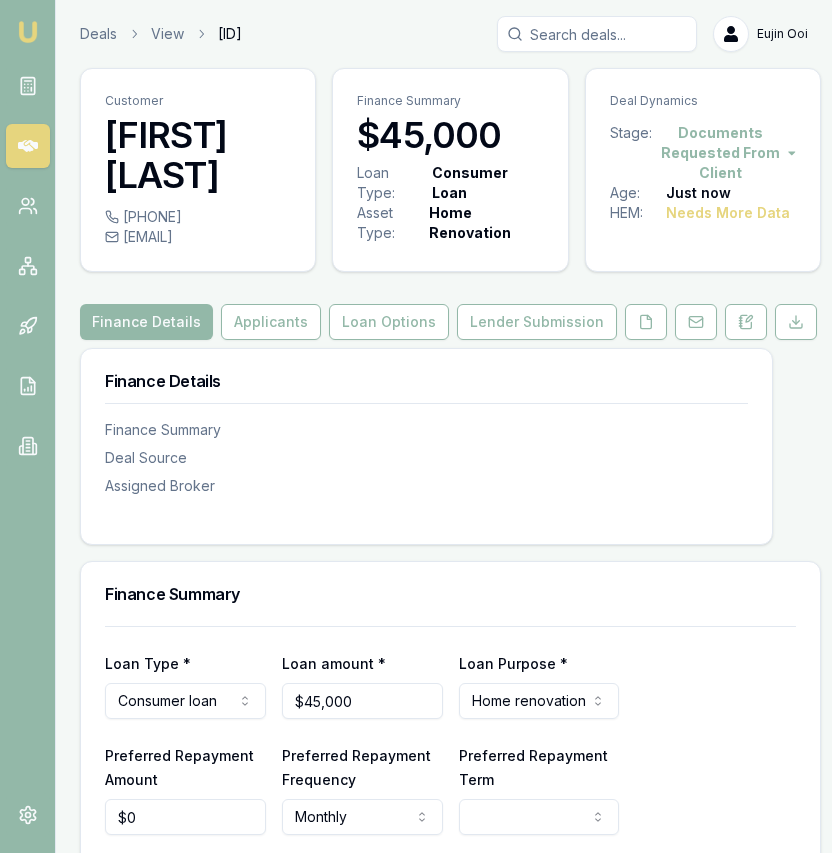 click at bounding box center (28, 32) 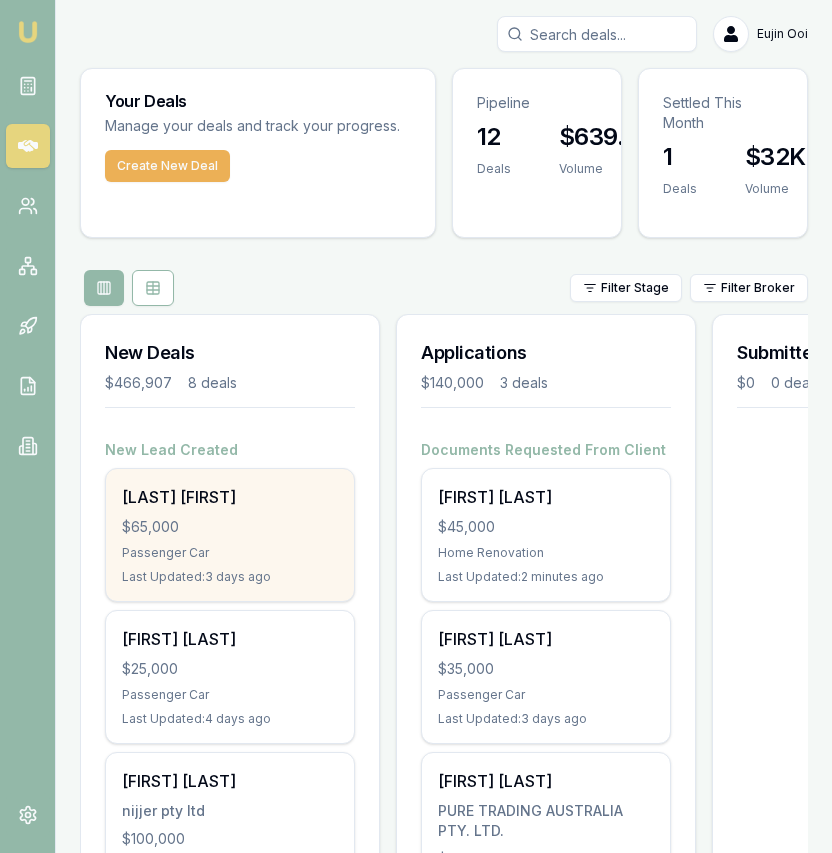 click on "Punchihewage Wimalaratne $65,000 Passenger Car Last Updated:  3 days ago" at bounding box center [230, 535] 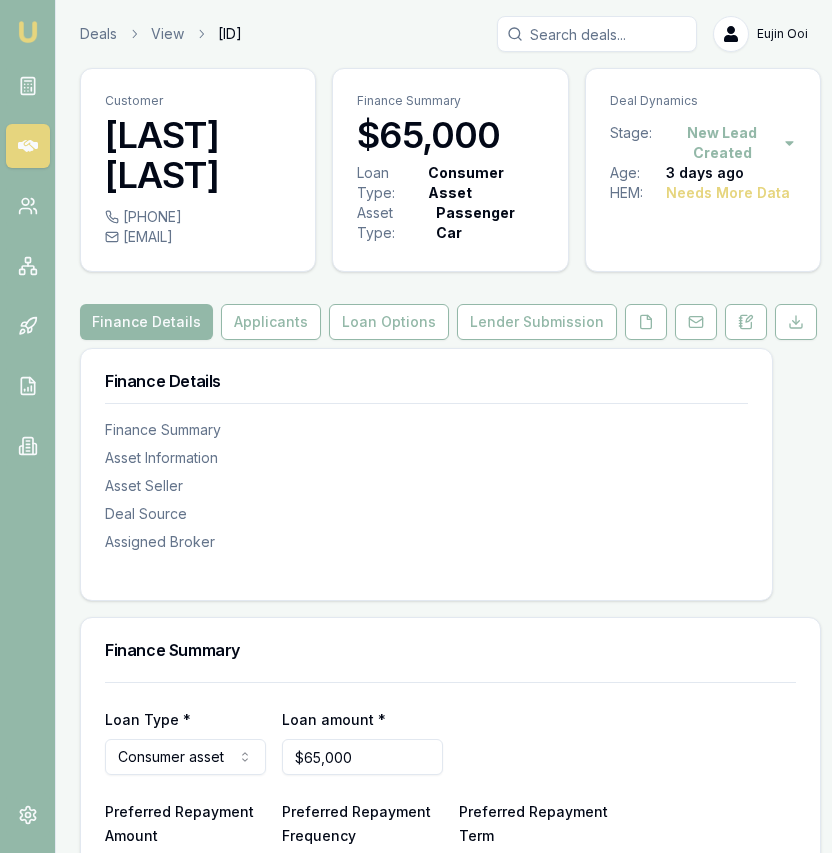 scroll, scrollTop: 0, scrollLeft: 0, axis: both 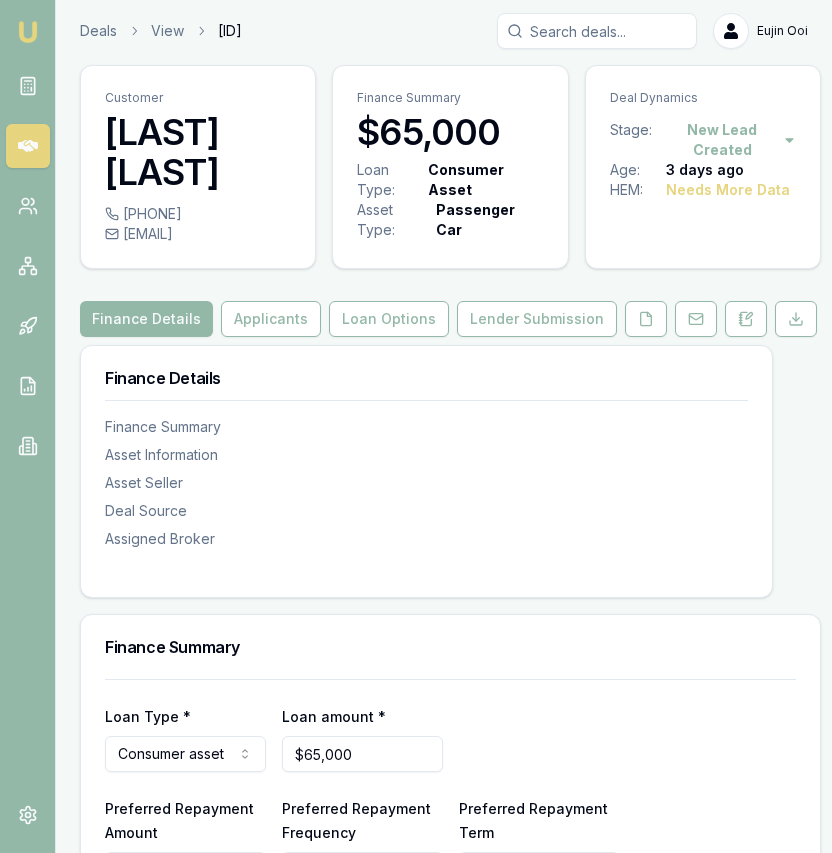 click at bounding box center (28, 32) 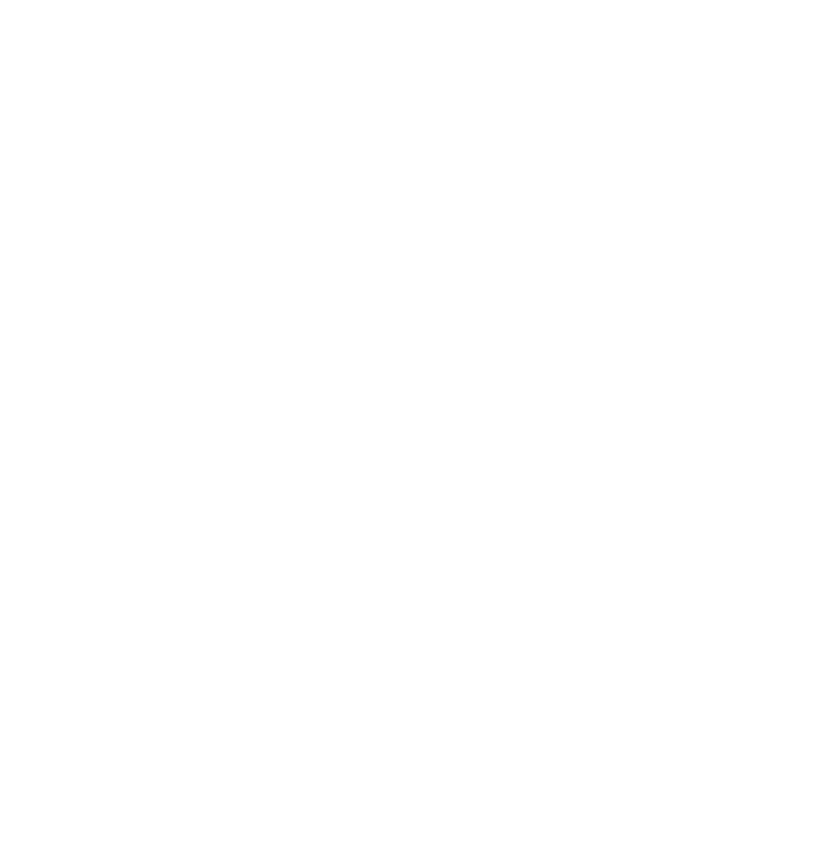 scroll, scrollTop: 0, scrollLeft: 0, axis: both 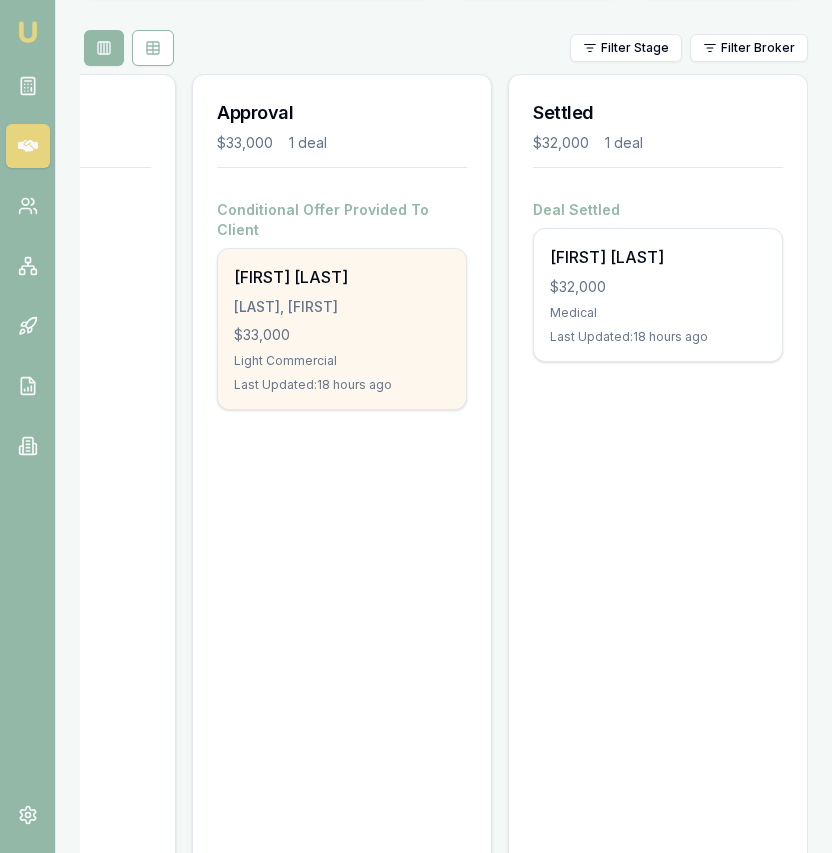 click on "[FIRST] [LAST] [LAST], [FIRST] [MONEY] Light Commercial Last Updated:  18 hours ago" at bounding box center [342, 329] 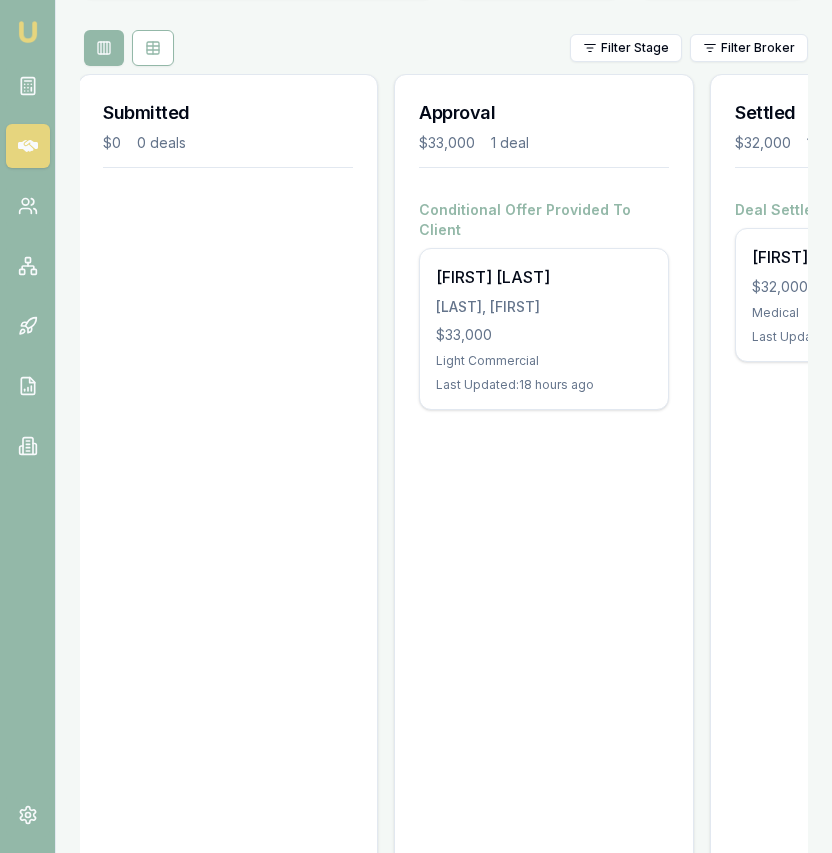 scroll, scrollTop: 0, scrollLeft: 0, axis: both 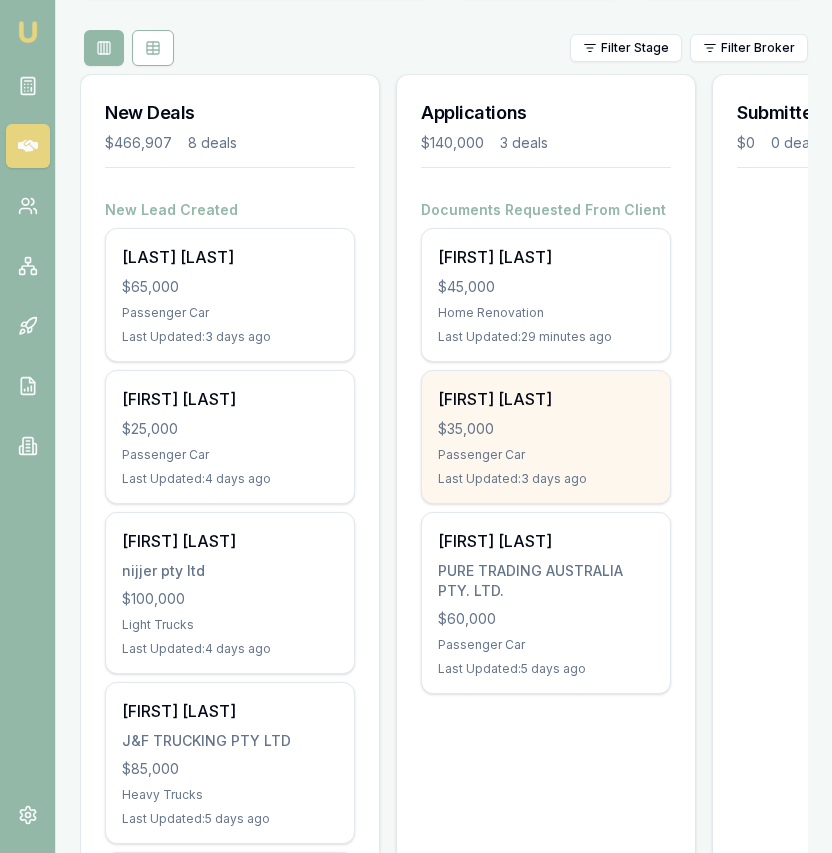 click on "[FIRST] [LAST]" at bounding box center (546, 399) 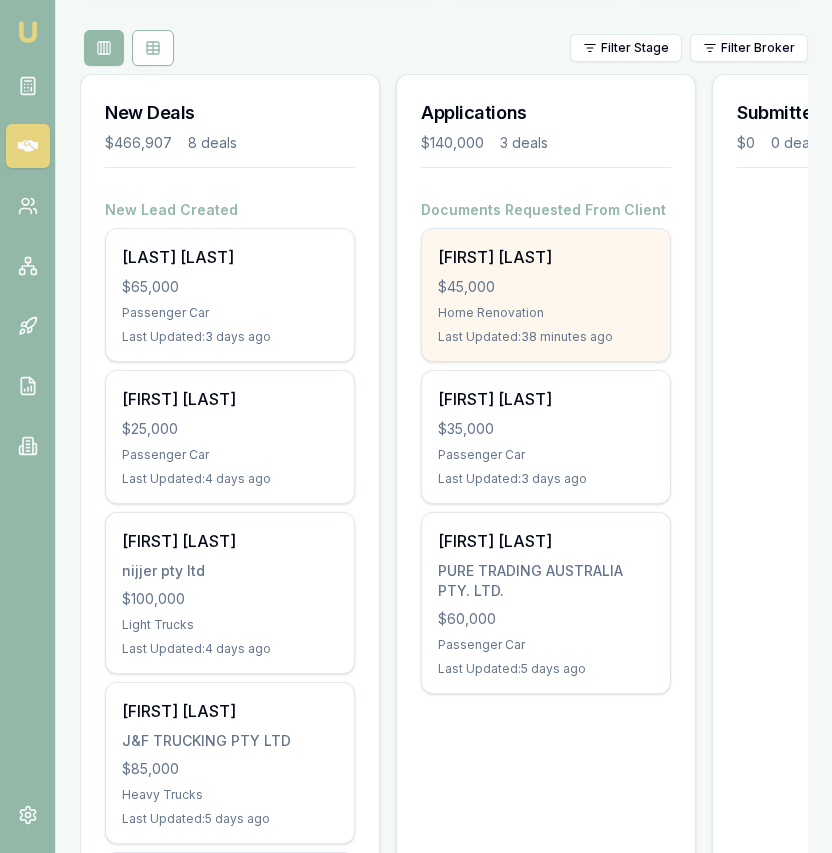 click on "[FIRST] [LAST]" at bounding box center [546, 257] 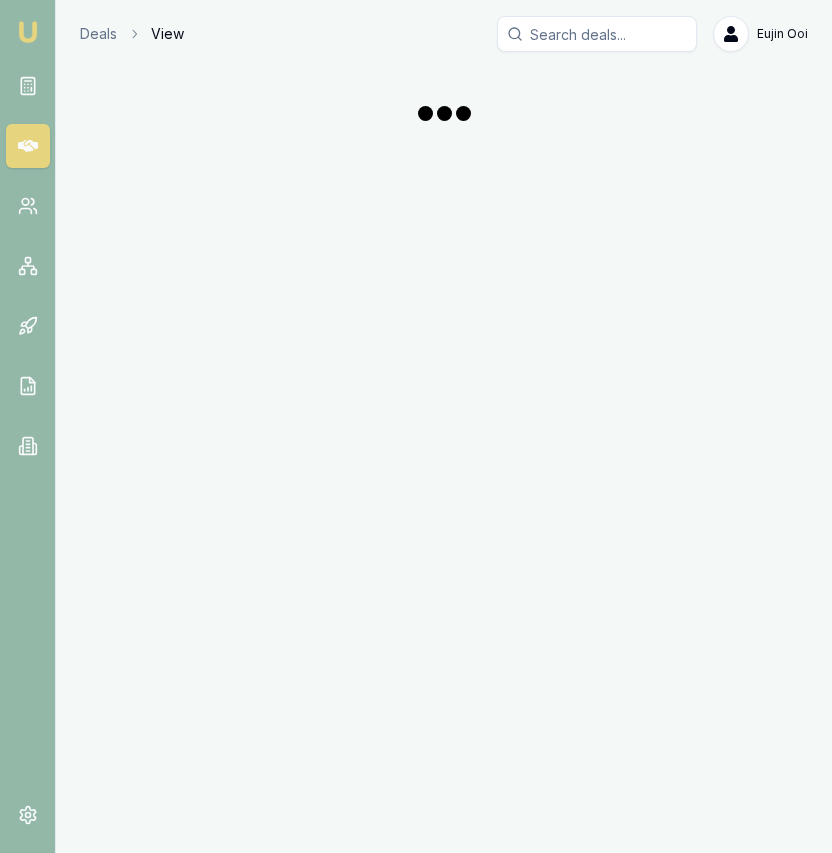 scroll, scrollTop: 0, scrollLeft: 0, axis: both 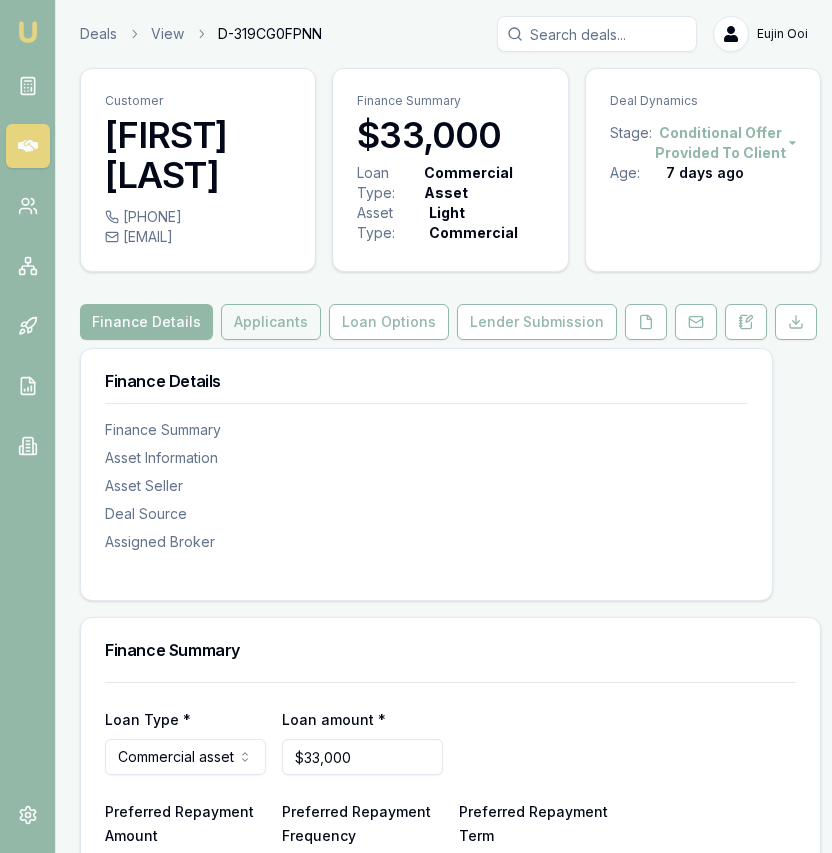 click on "Applicants" at bounding box center (271, 322) 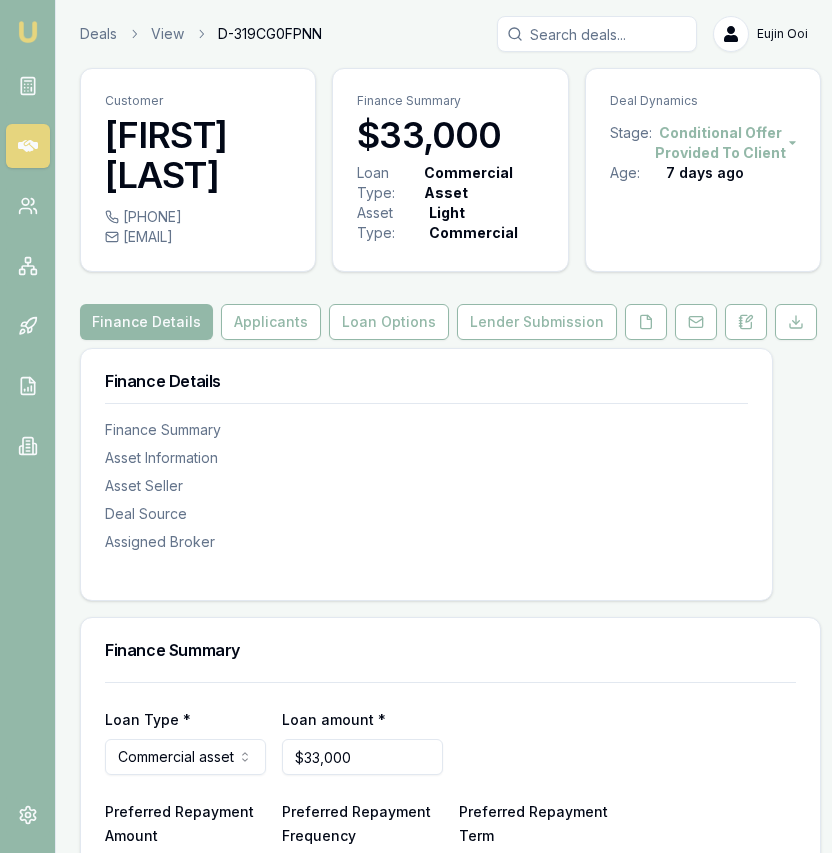 scroll, scrollTop: 1, scrollLeft: 0, axis: vertical 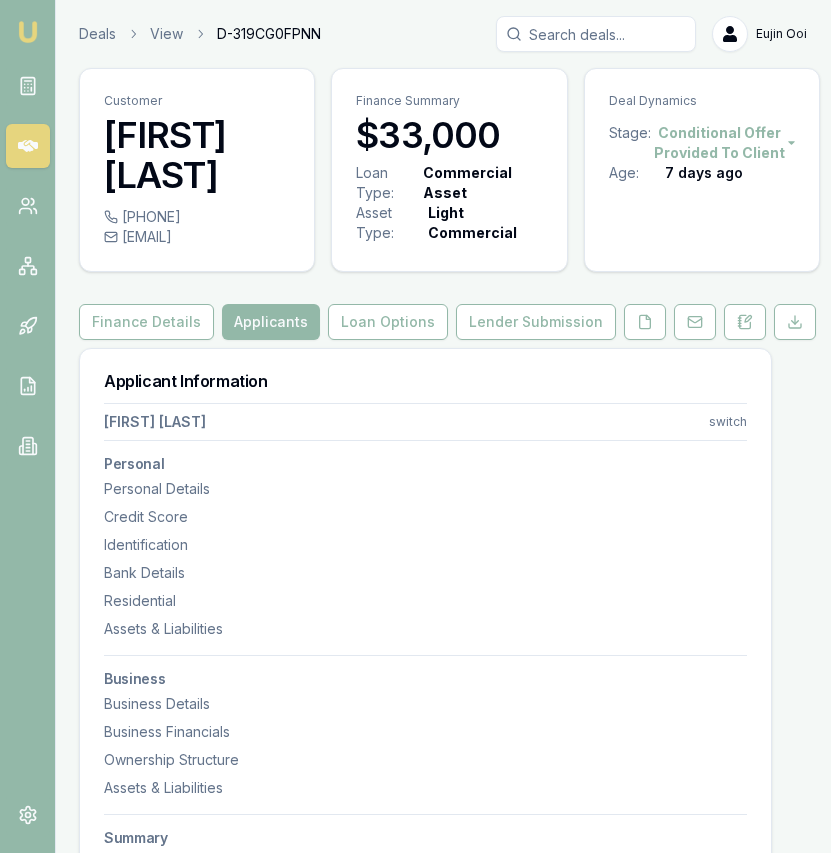 drag, startPoint x: 110, startPoint y: 230, endPoint x: 283, endPoint y: 237, distance: 173.14156 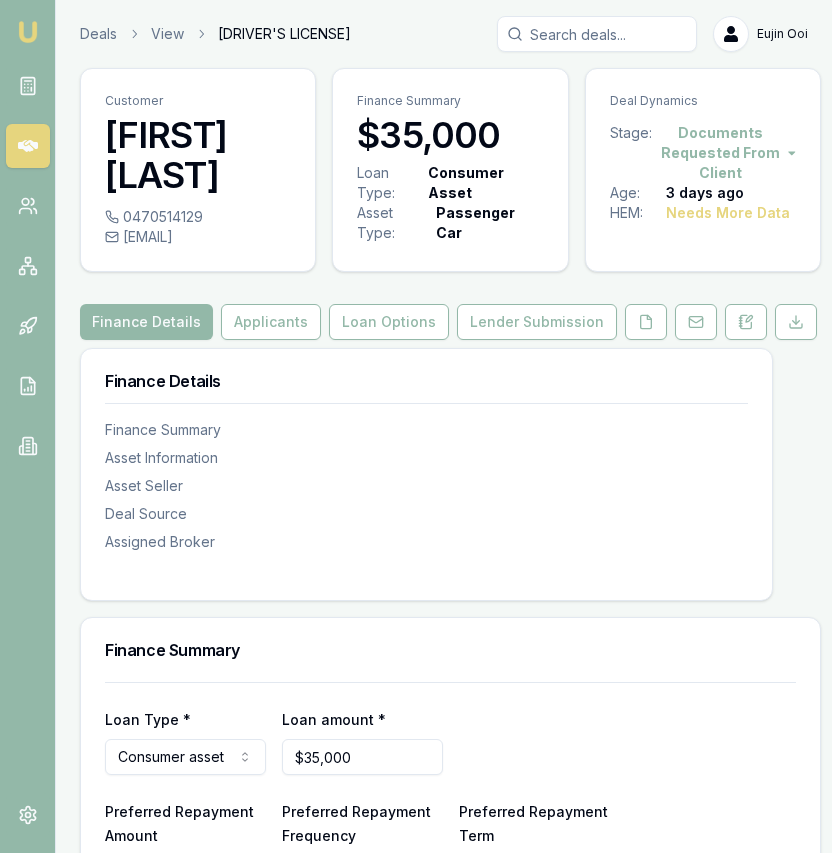 scroll, scrollTop: 0, scrollLeft: 0, axis: both 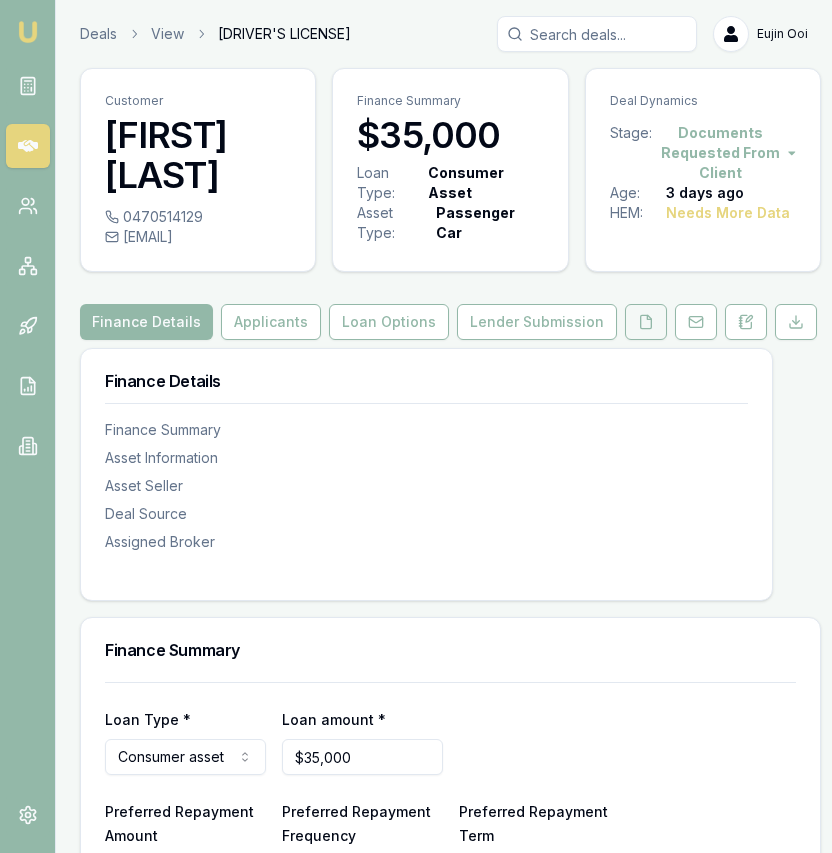 drag, startPoint x: 648, startPoint y: 324, endPoint x: 635, endPoint y: 364, distance: 42.059483 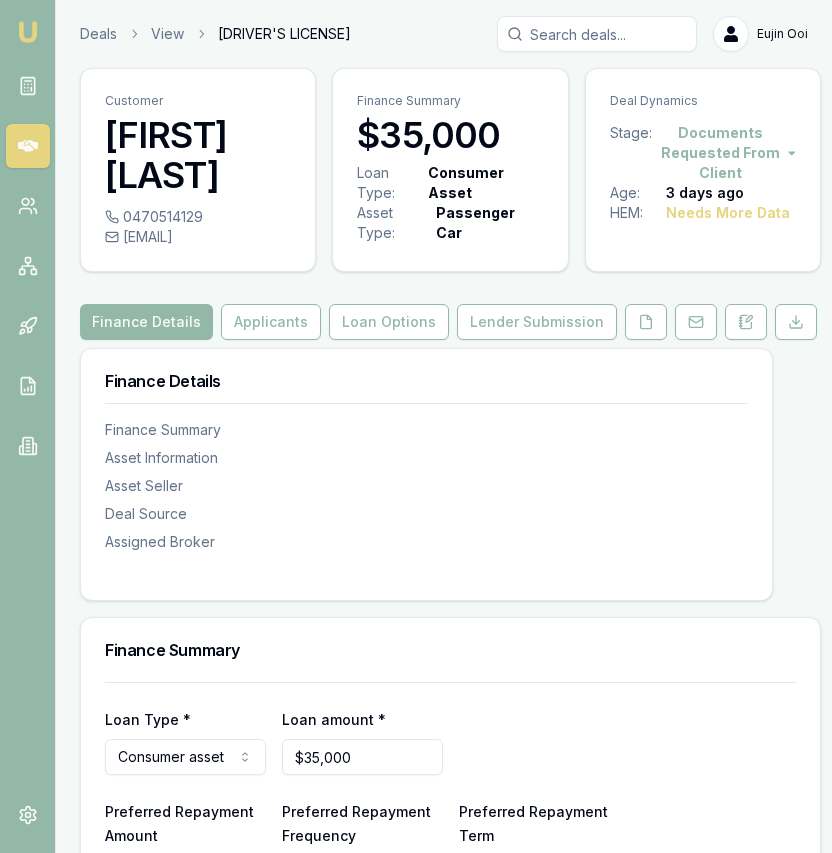 click at bounding box center [646, 322] 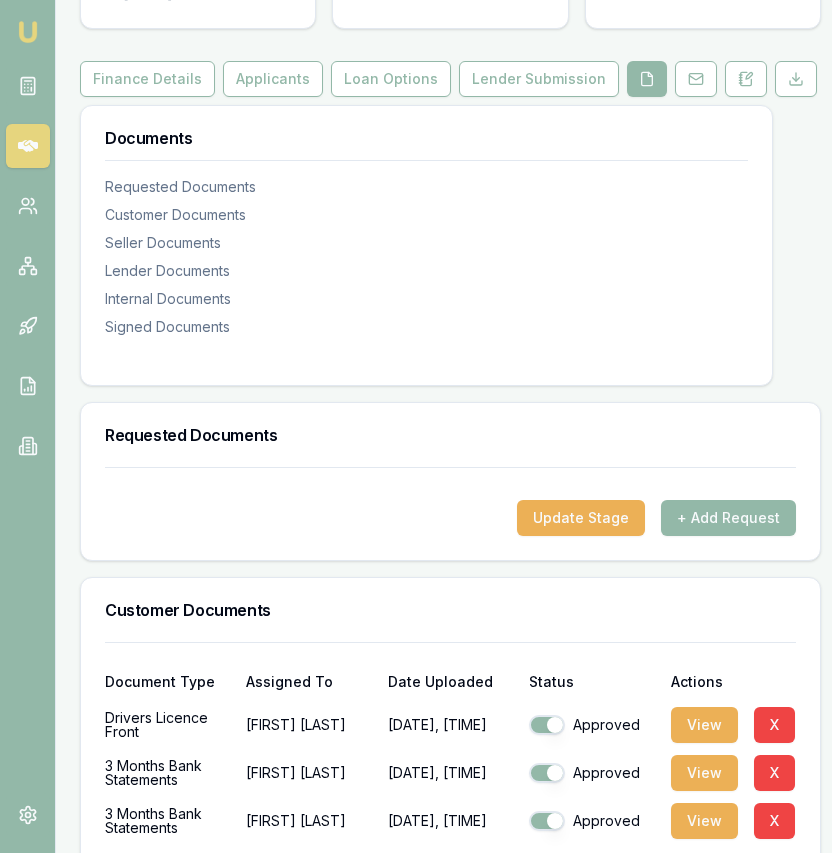 scroll, scrollTop: 282, scrollLeft: 0, axis: vertical 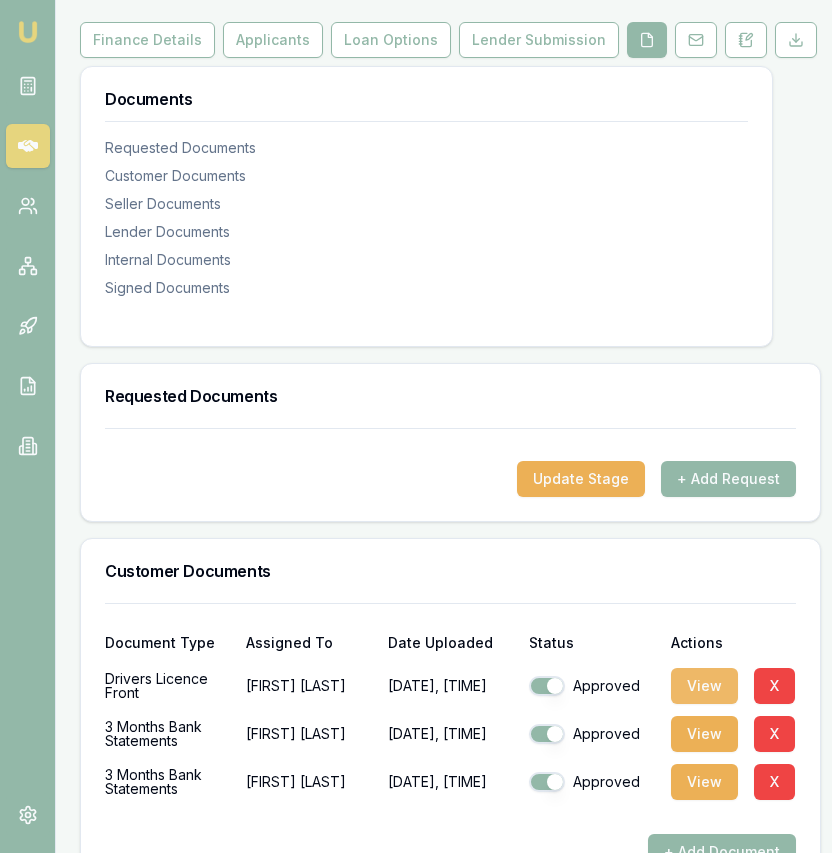 click on "View" at bounding box center (704, 686) 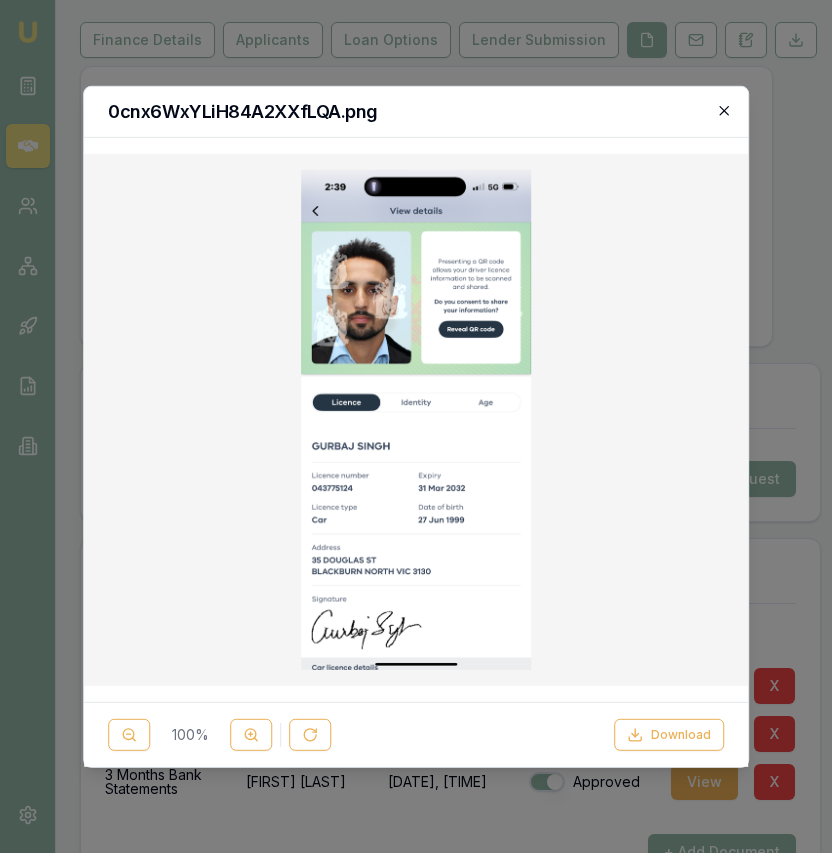click 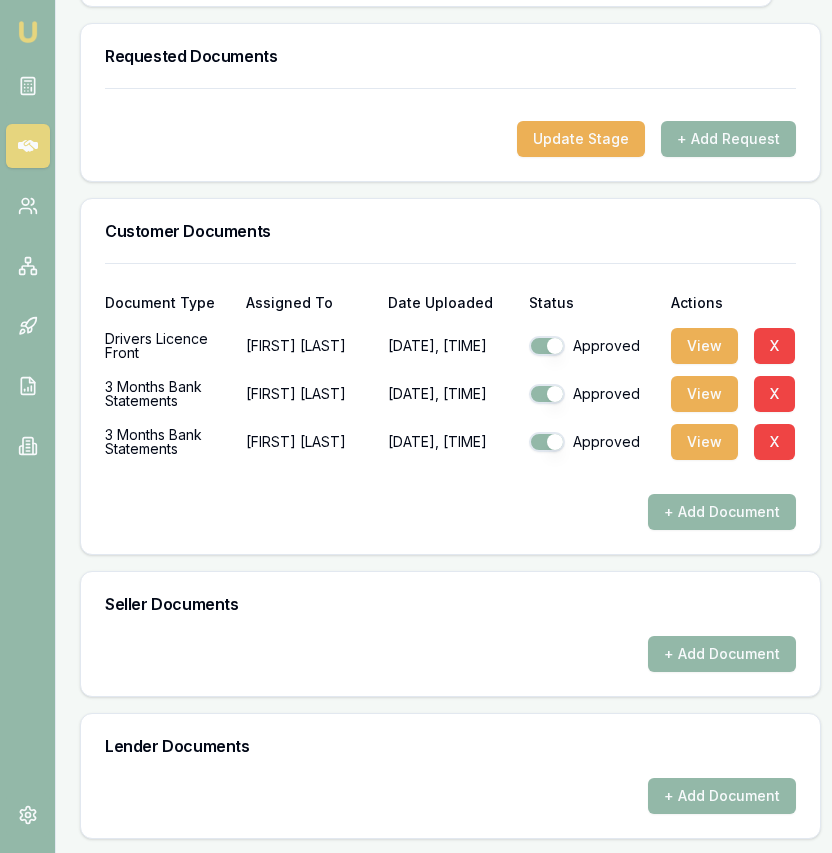 scroll, scrollTop: 627, scrollLeft: 0, axis: vertical 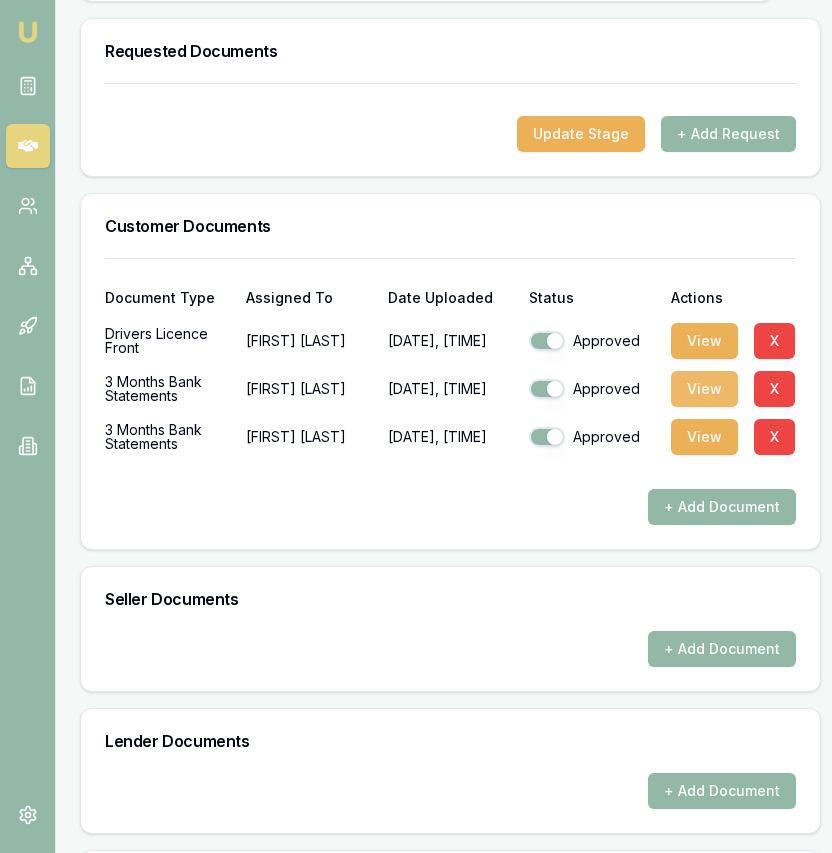 click on "View" at bounding box center (704, 389) 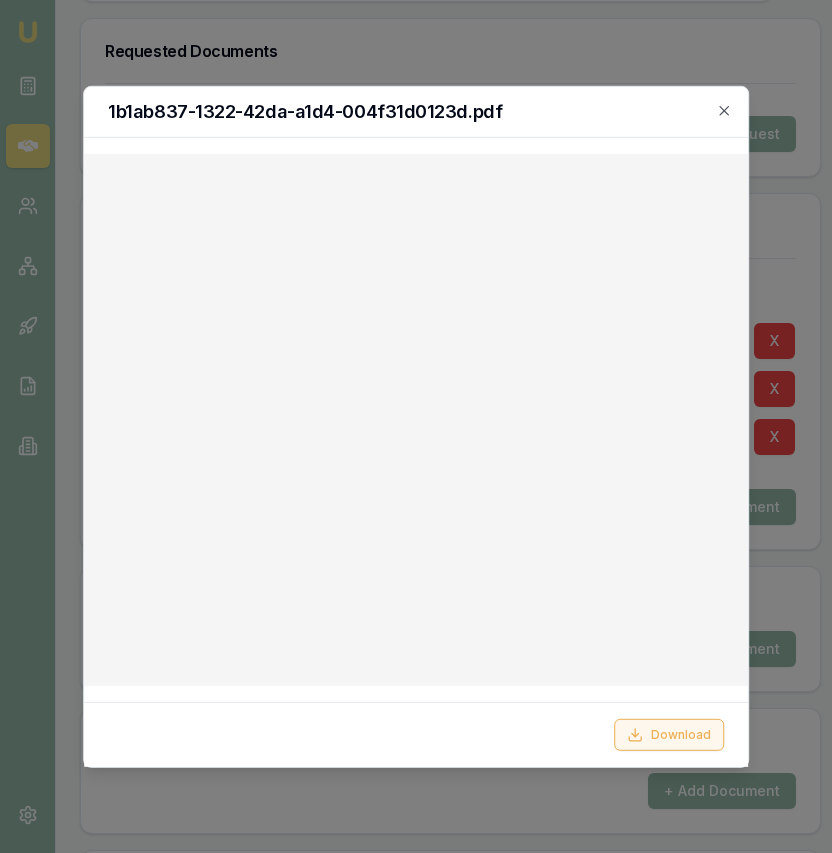 click on "Download" at bounding box center [669, 735] 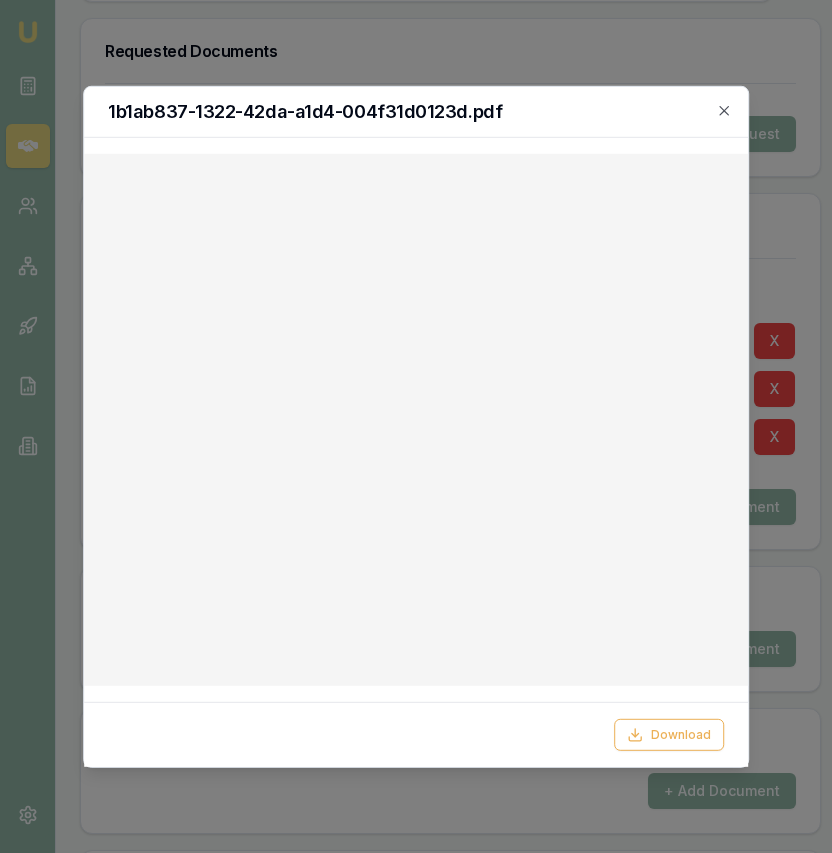 click 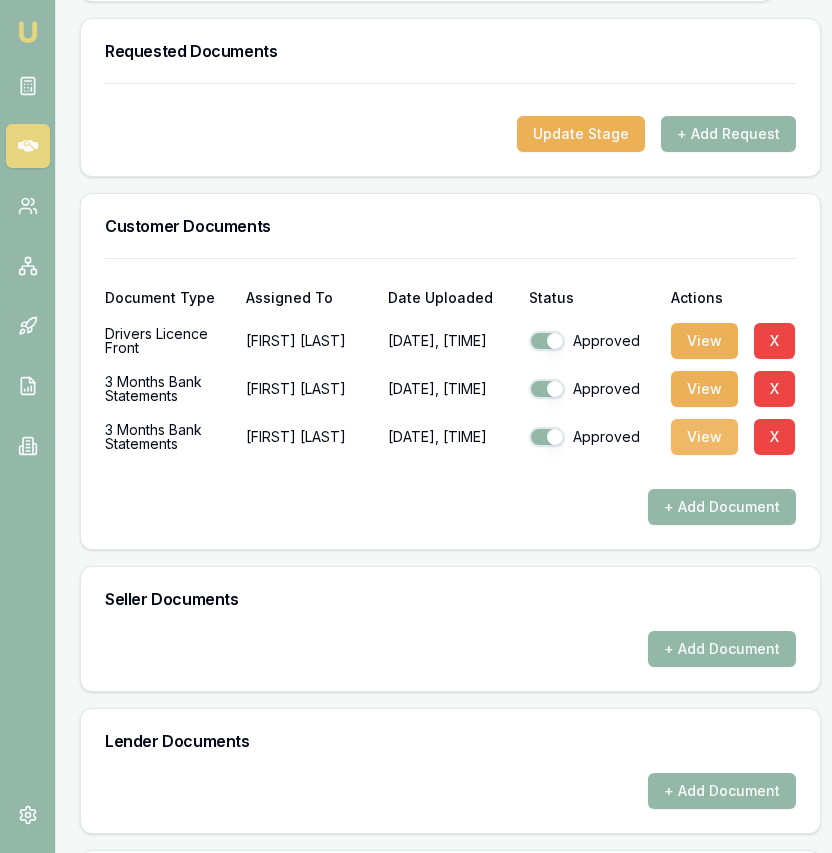 click on "View" at bounding box center [704, 437] 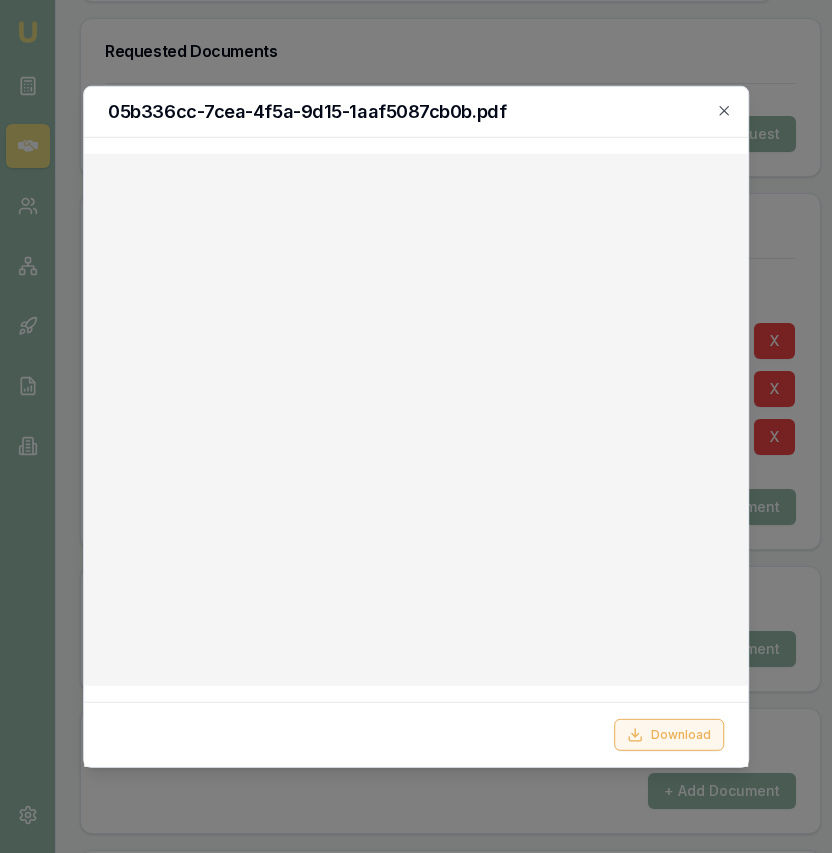 click on "Download" at bounding box center [669, 735] 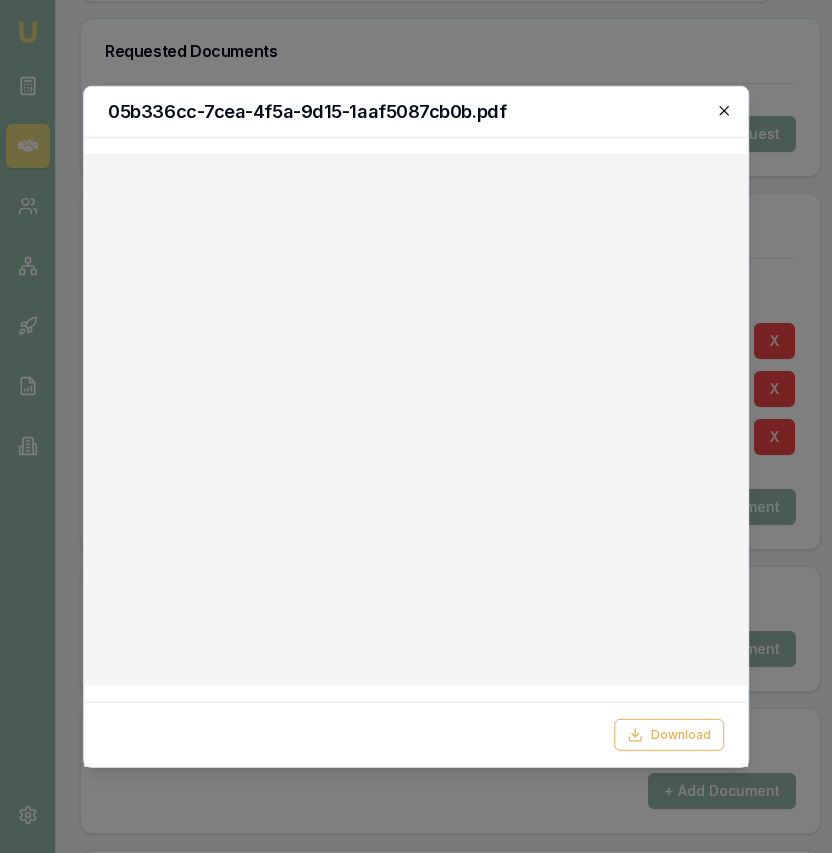 click 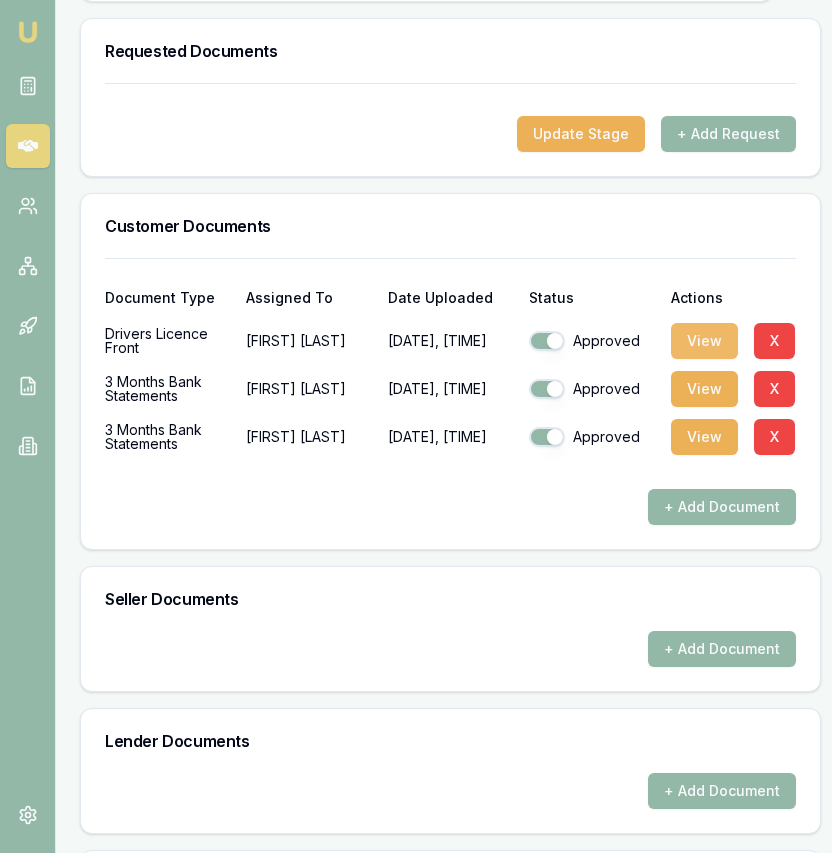 click on "View" at bounding box center (704, 341) 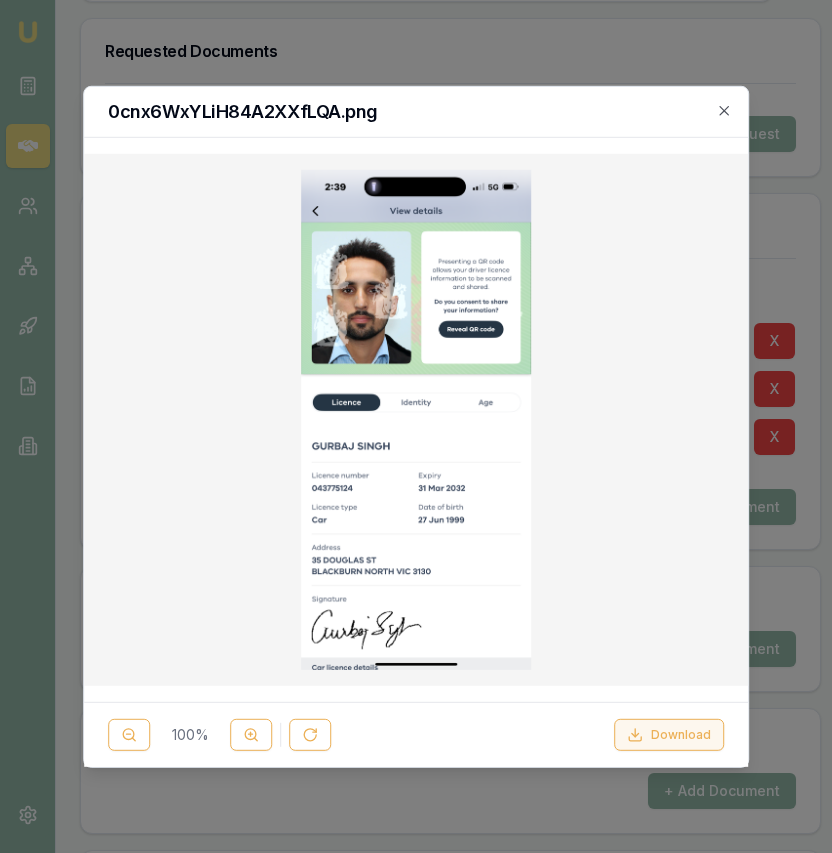 click on "Download" at bounding box center (669, 735) 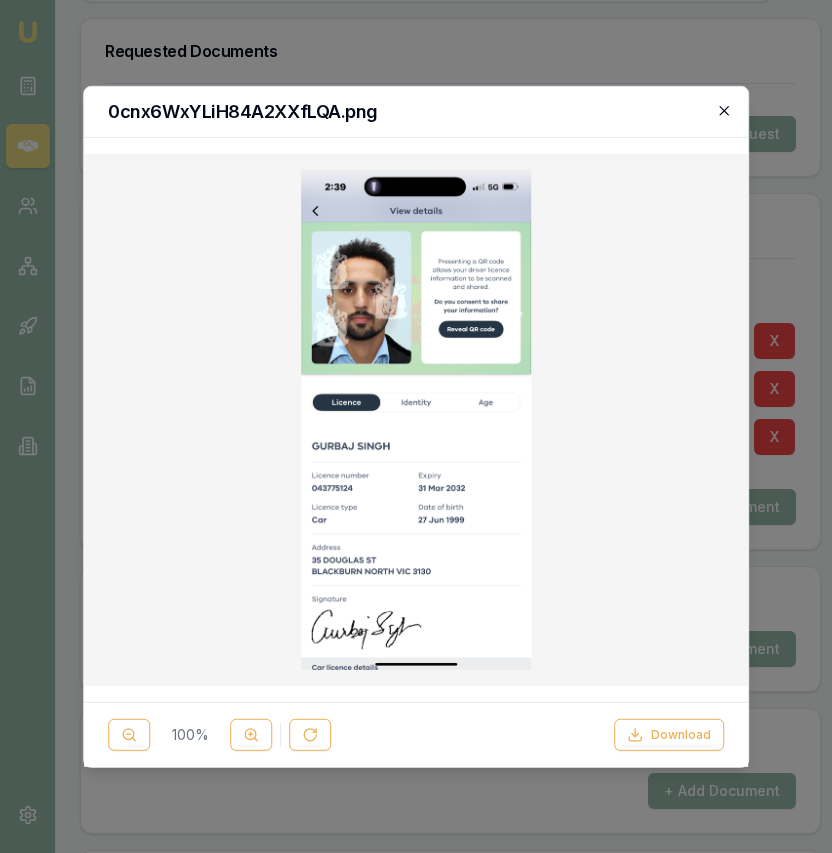 click on "0cnx6WxYLiH84A2XXfLQA.png" at bounding box center (416, 111) 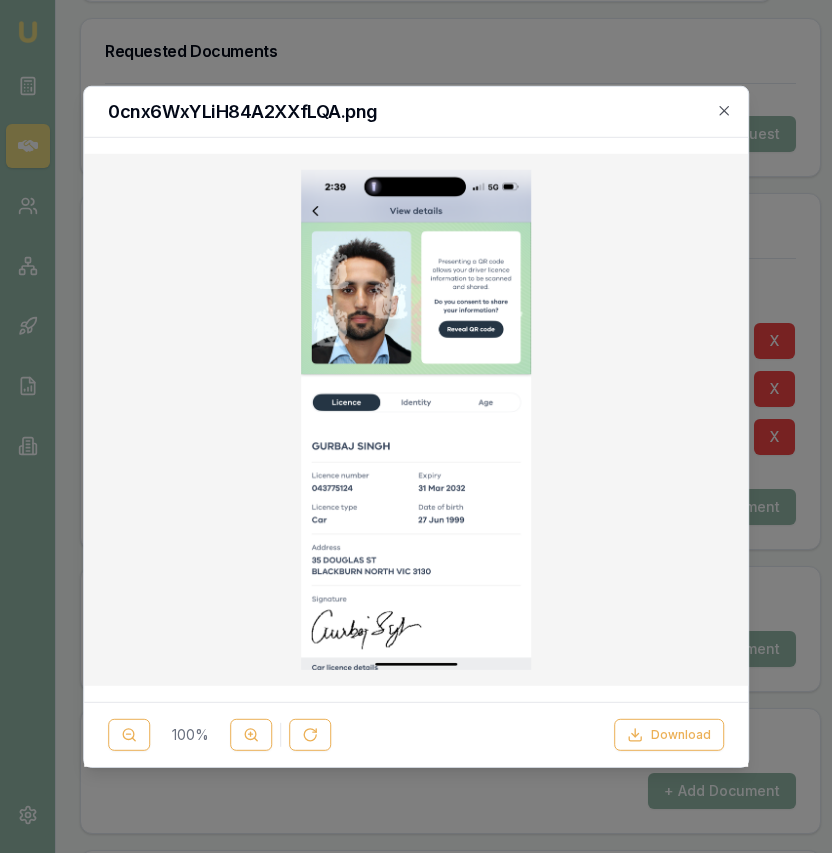 click 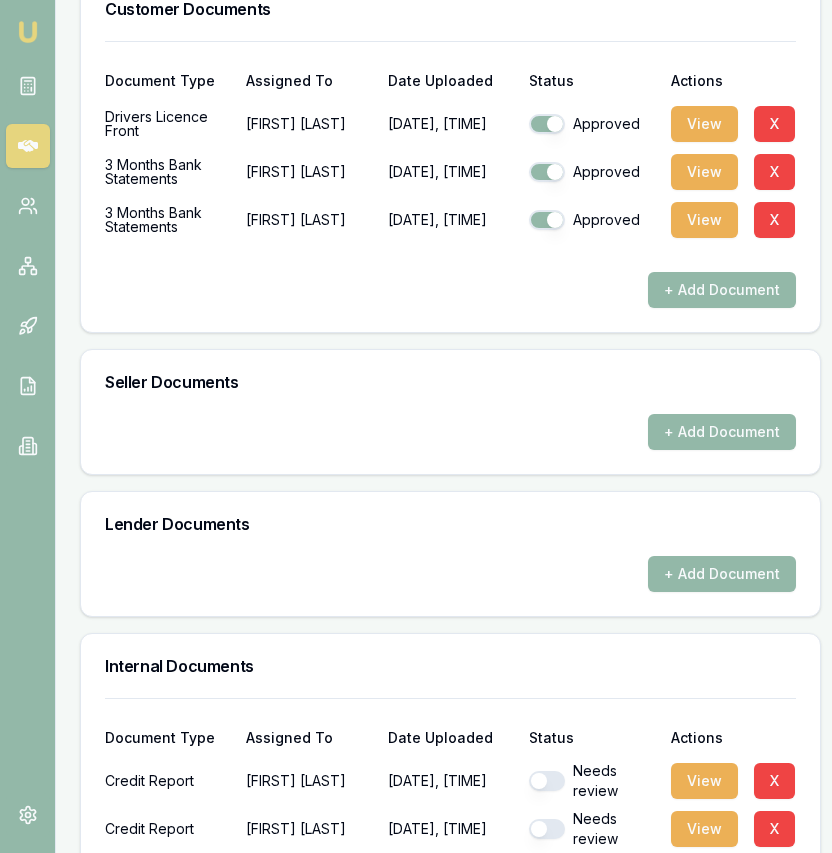 scroll, scrollTop: 1215, scrollLeft: 0, axis: vertical 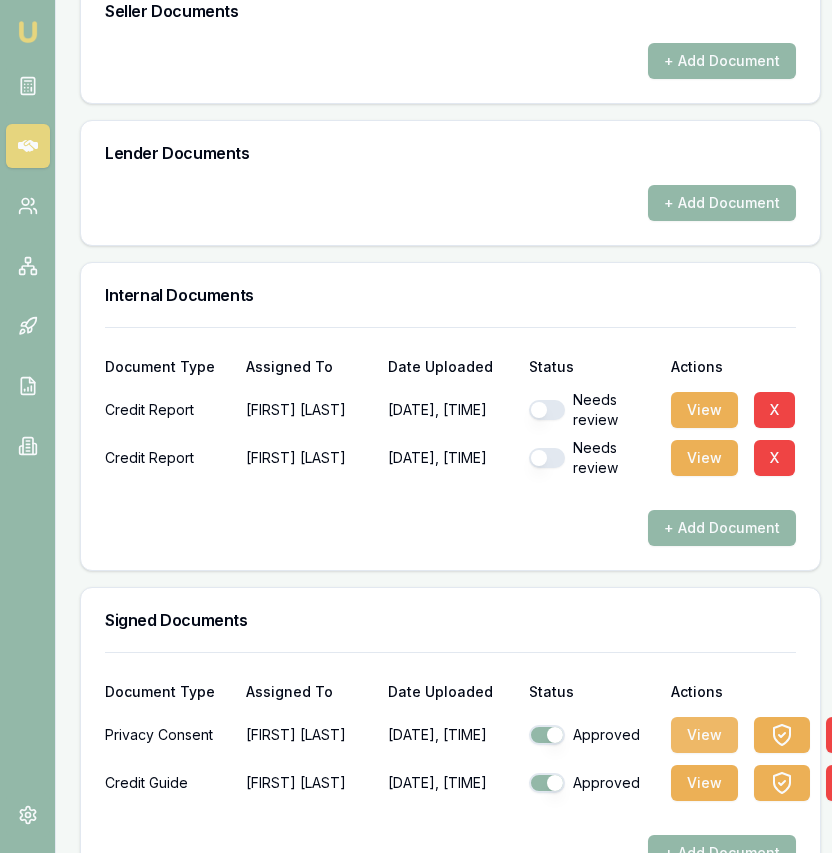 click on "View" at bounding box center [704, 735] 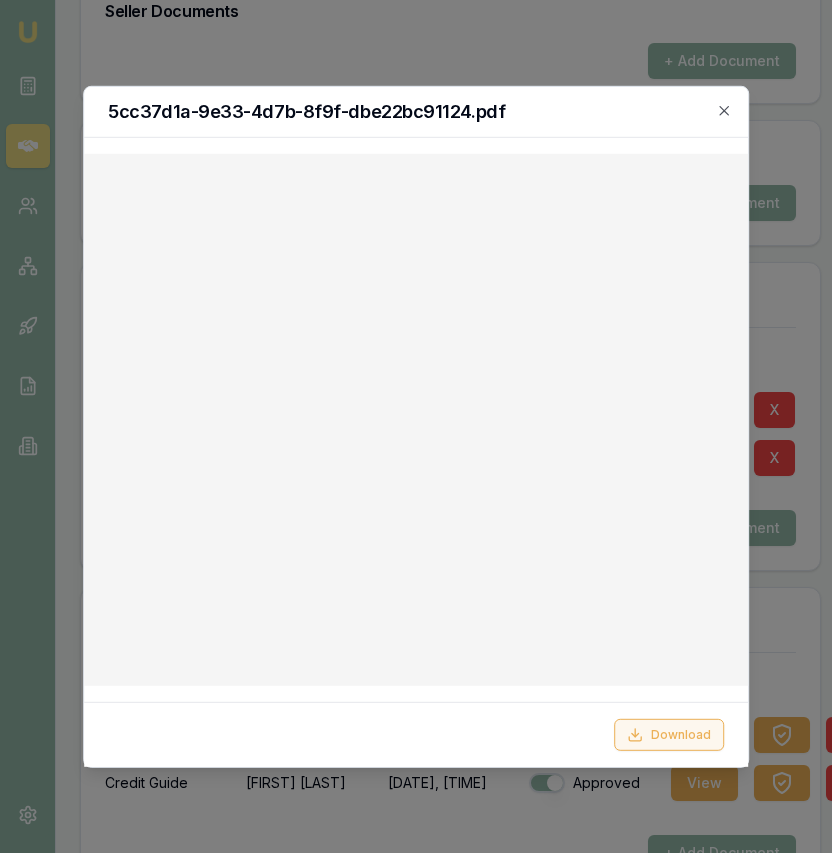 click on "Download" at bounding box center [669, 735] 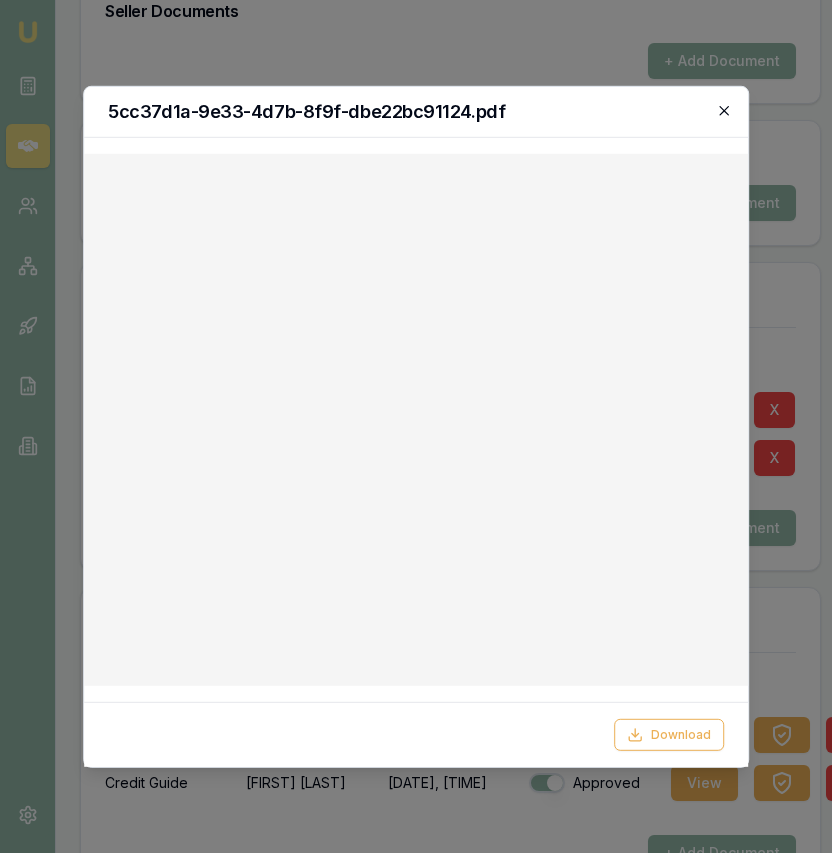 click 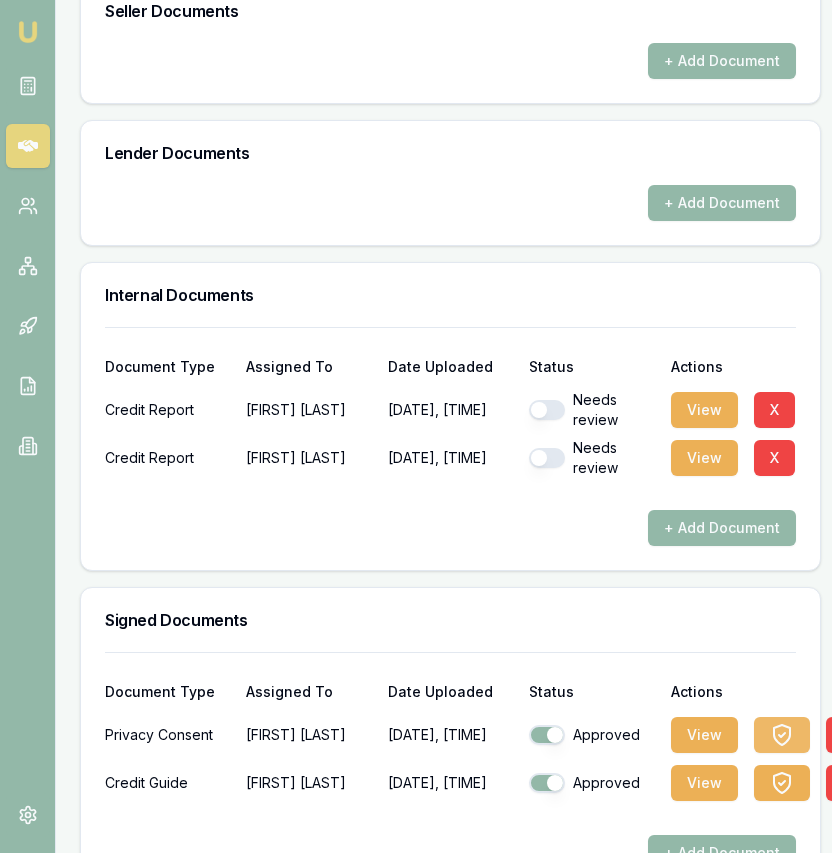 click 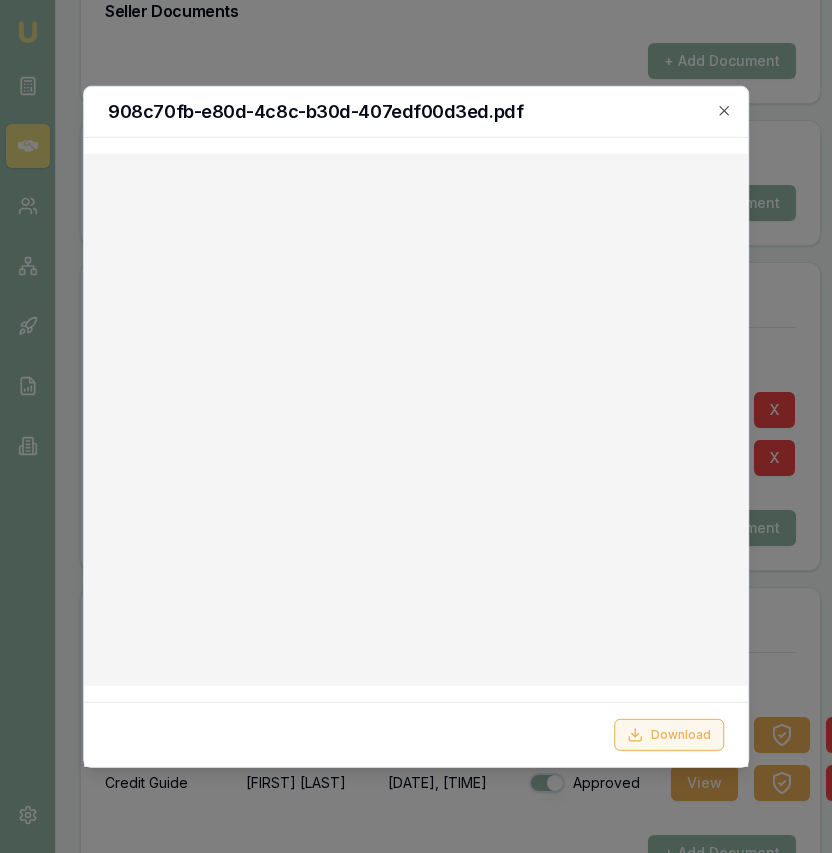 click on "Download" at bounding box center [669, 735] 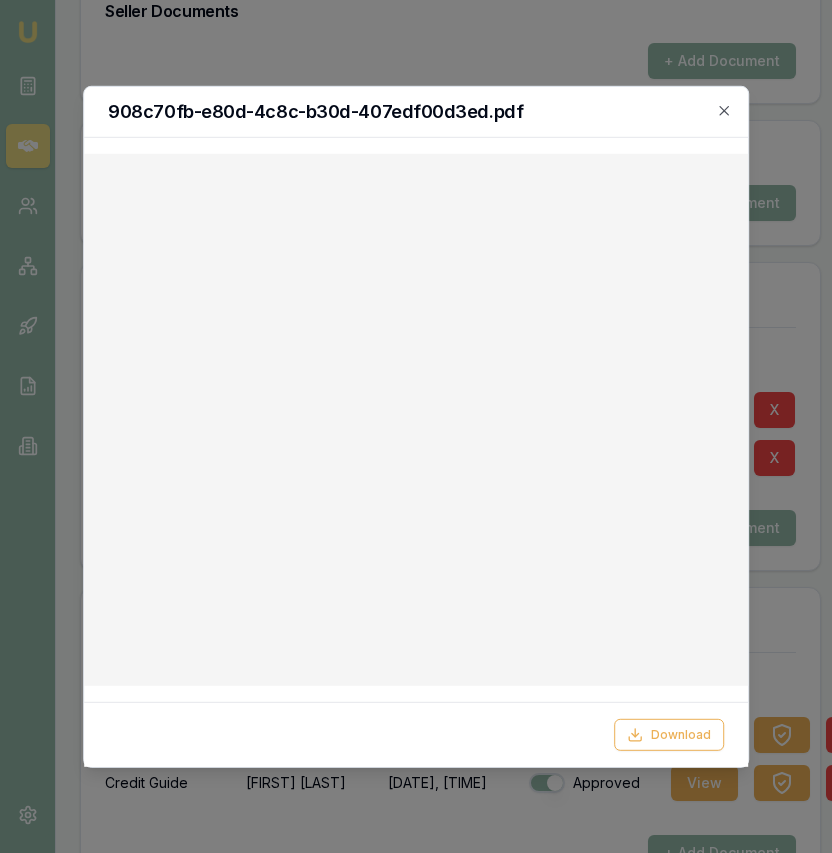 click 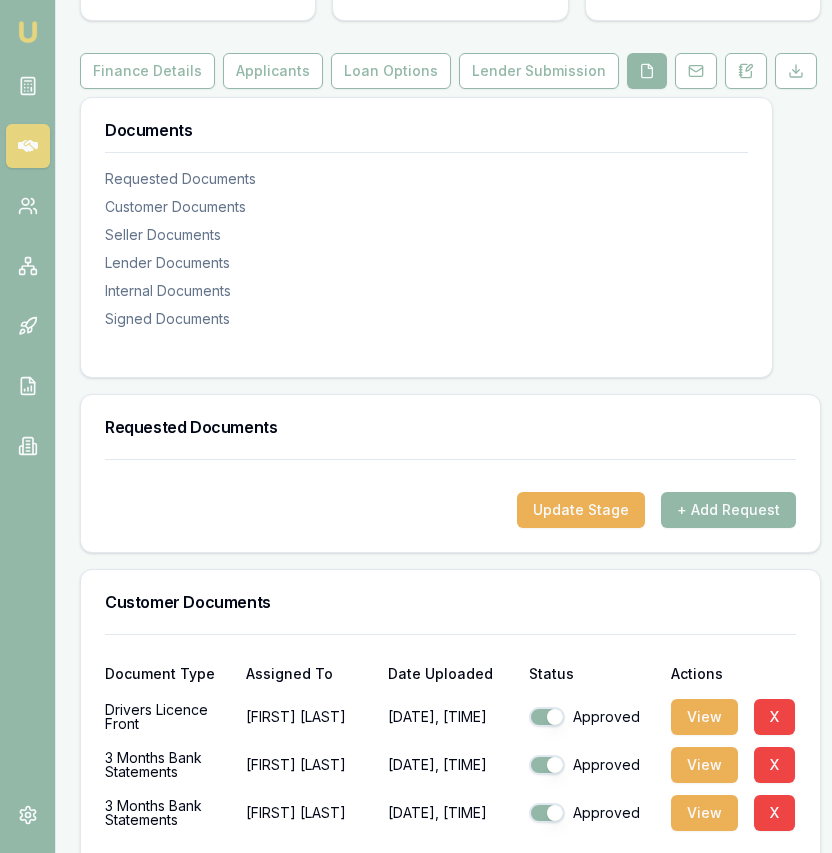 scroll, scrollTop: 0, scrollLeft: 0, axis: both 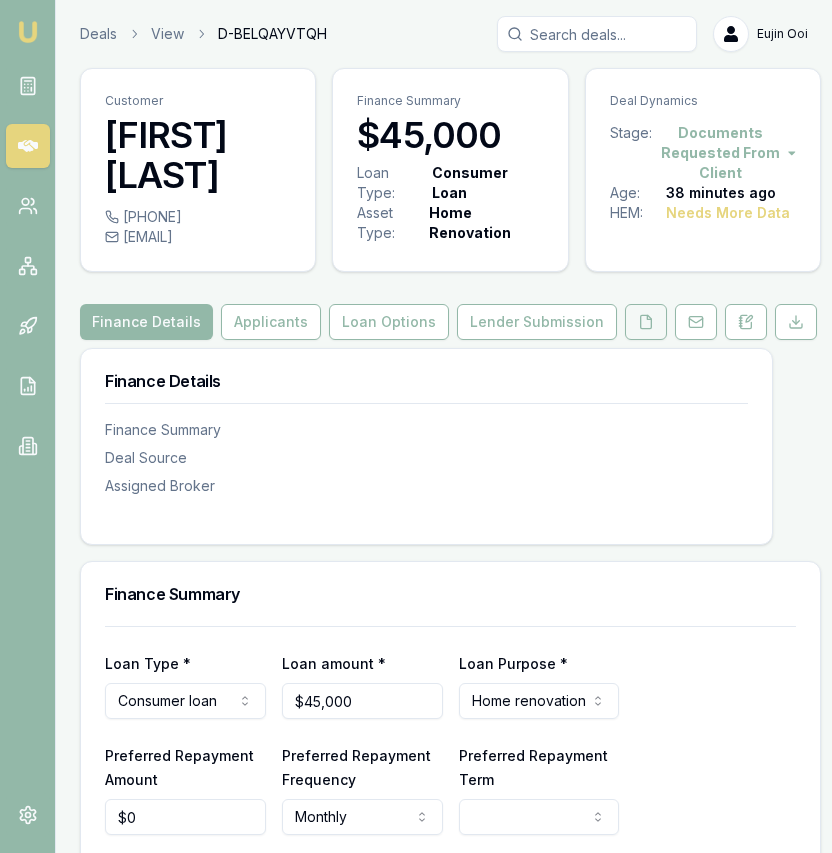 click at bounding box center [646, 322] 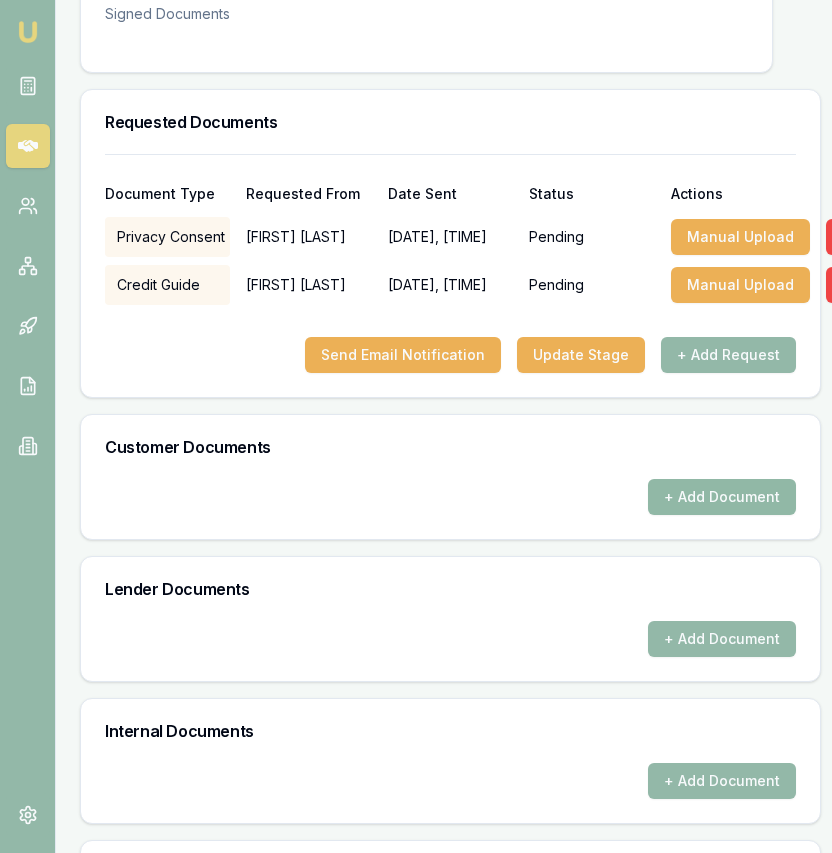 click on "+ Add Document" at bounding box center (722, 497) 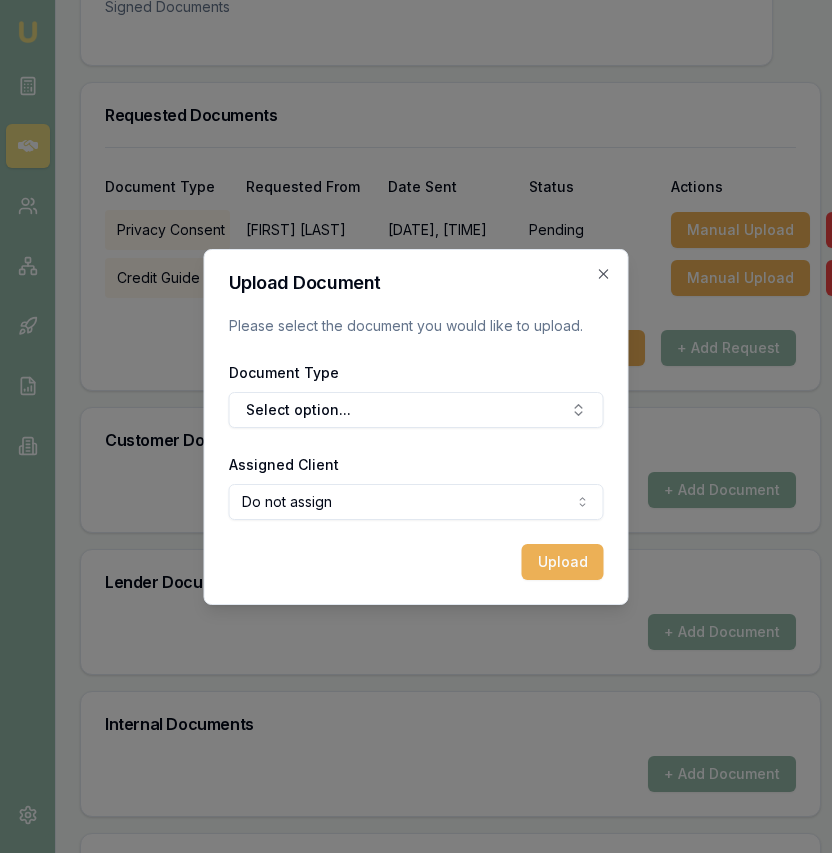 scroll, scrollTop: 563, scrollLeft: 1, axis: both 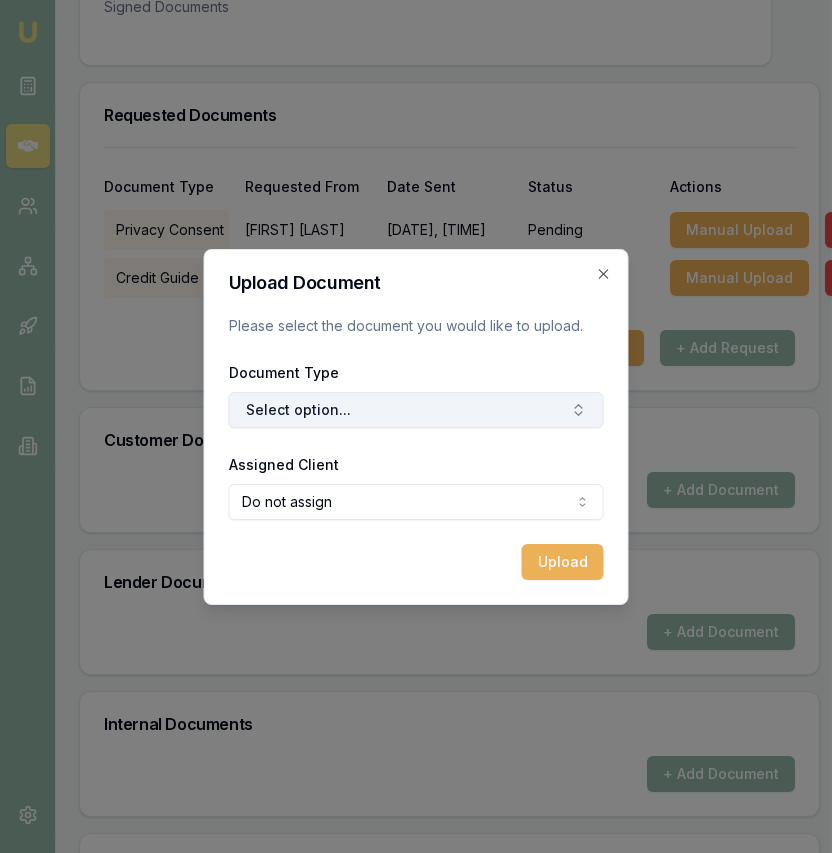 click on "Select option..." at bounding box center [416, 410] 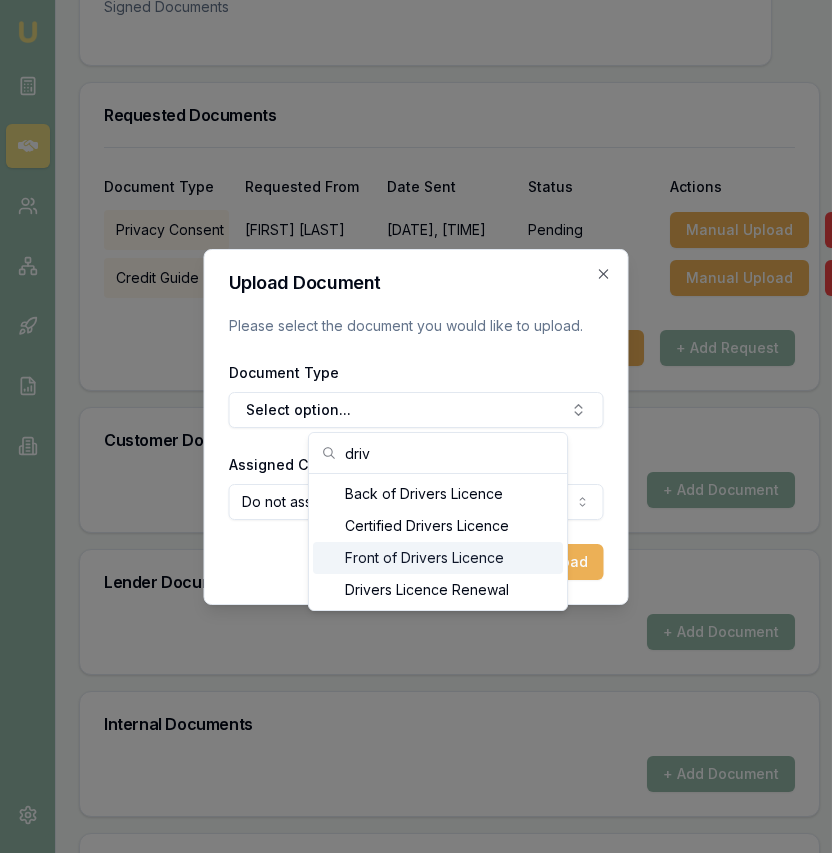 type on "driv" 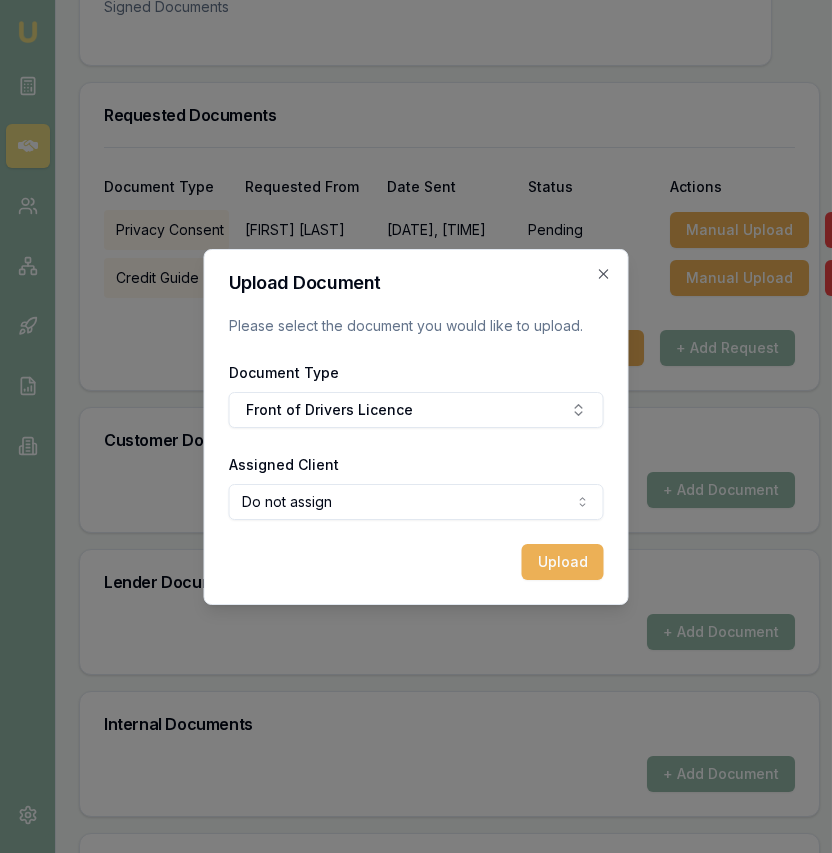 click on "Emu Broker Deals View D-BELQAYVTQH Eujin Ooi Toggle Menu Customer [FIRST] [LAST] [PHONE] [EMAIL] Finance Summary $45,000 Loan Type: Consumer Loan Asset Type : Home Renovation Deal Dynamics Stage: Documents Requested From Client Age: 39 minutes ago HEM: Needs More Data Finance Details Applicants Loan Options Lender Submission Documents Requested Documents Customer Documents Seller Documents Lender Documents Internal Documents Signed Documents Requested Documents Document Type Requested From Date Sent Status Actions Privacy Consent [FIRST]   [LAST] [DATE], [TIME] Pending Manual Upload X Credit Guide [FIRST]   [LAST] [DATE], [TIME] Pending Manual Upload X Send Email Notification Update Stage + Add Request Customer Documents + Add Document Lender Documents + Add Document Internal Documents + Add Document Signed Documents + Add Document
Upload Document Please select the document you would like to upload. Document Type  Front of Drivers Licence Assigned Client Upload" at bounding box center [415, -137] 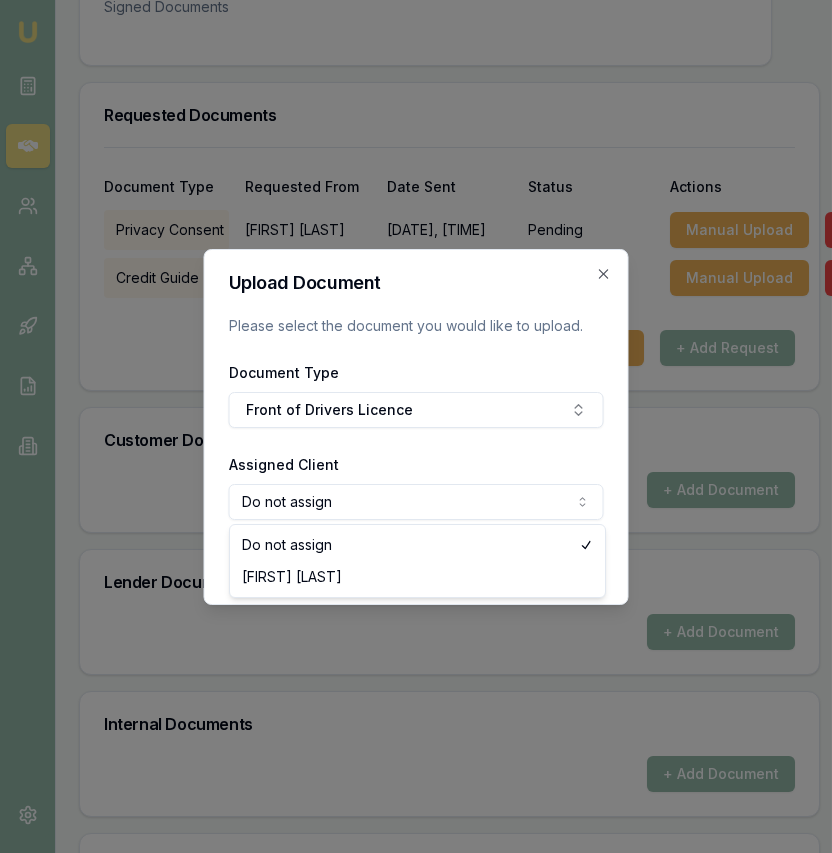 select on "U-9AHPC3VKCN" 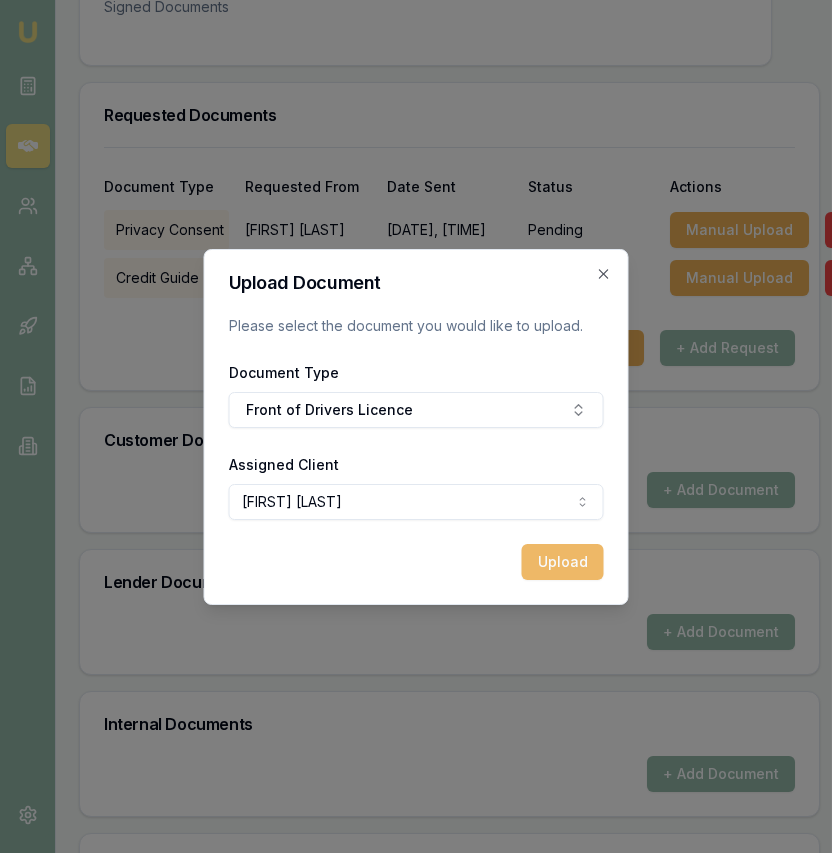 click on "Upload" at bounding box center [563, 562] 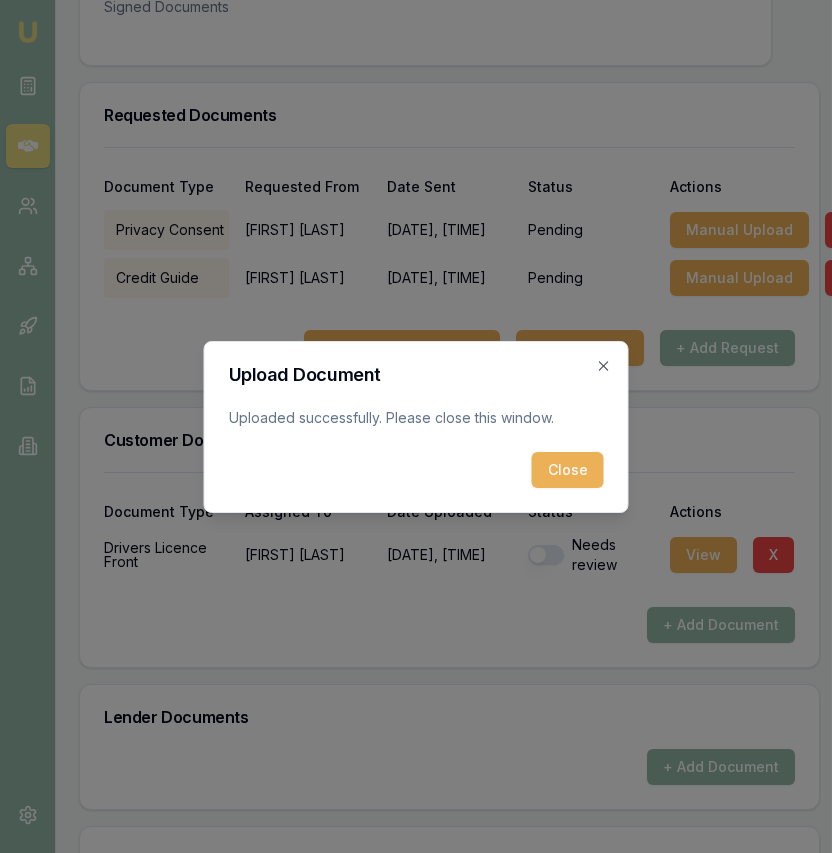 click on "Close" at bounding box center (568, 470) 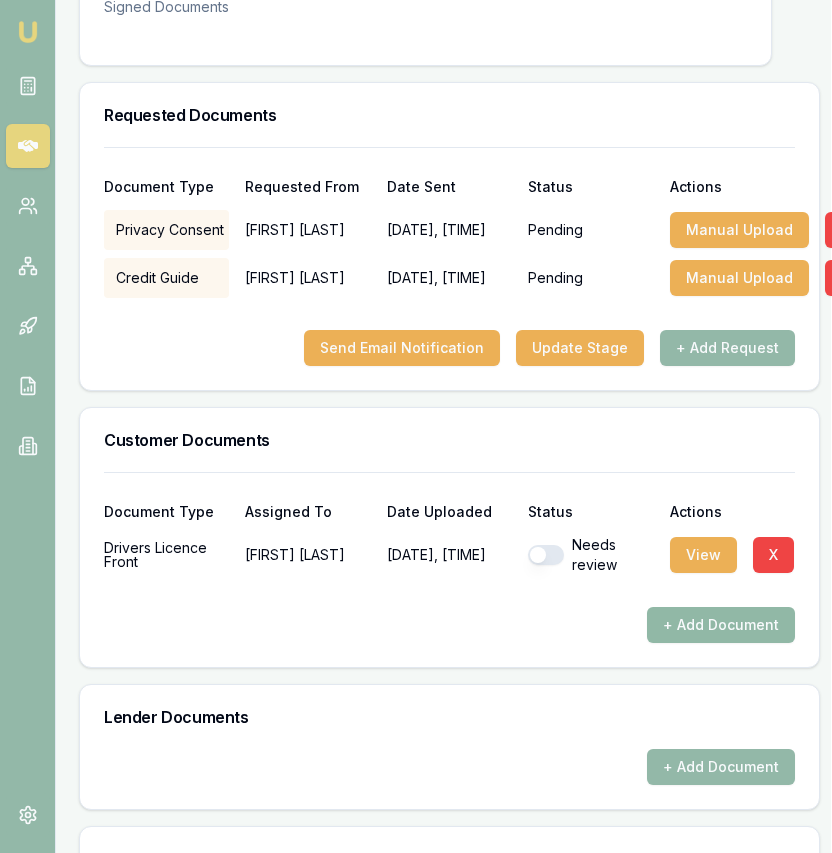 click on "+ Add Document" at bounding box center (721, 625) 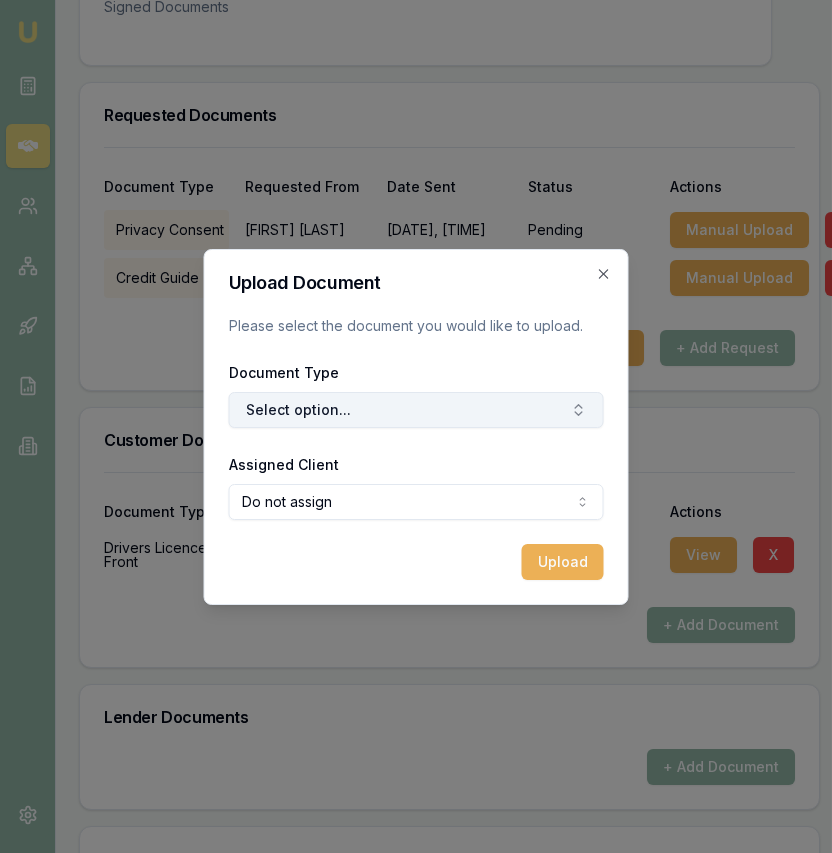 click on "Select option..." at bounding box center [416, 410] 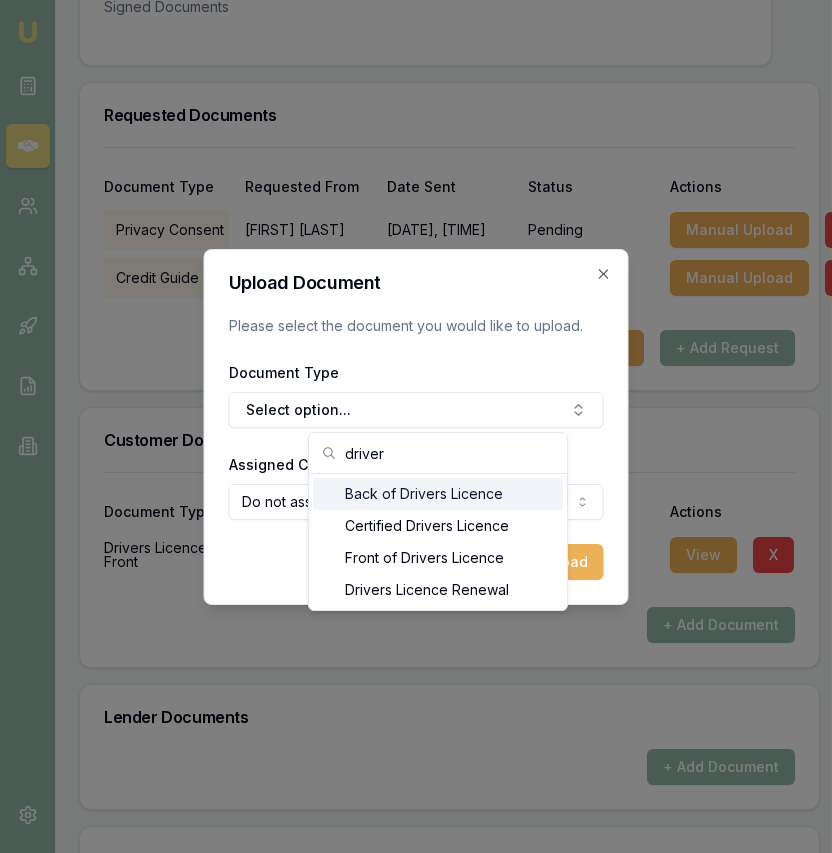 type on "driver" 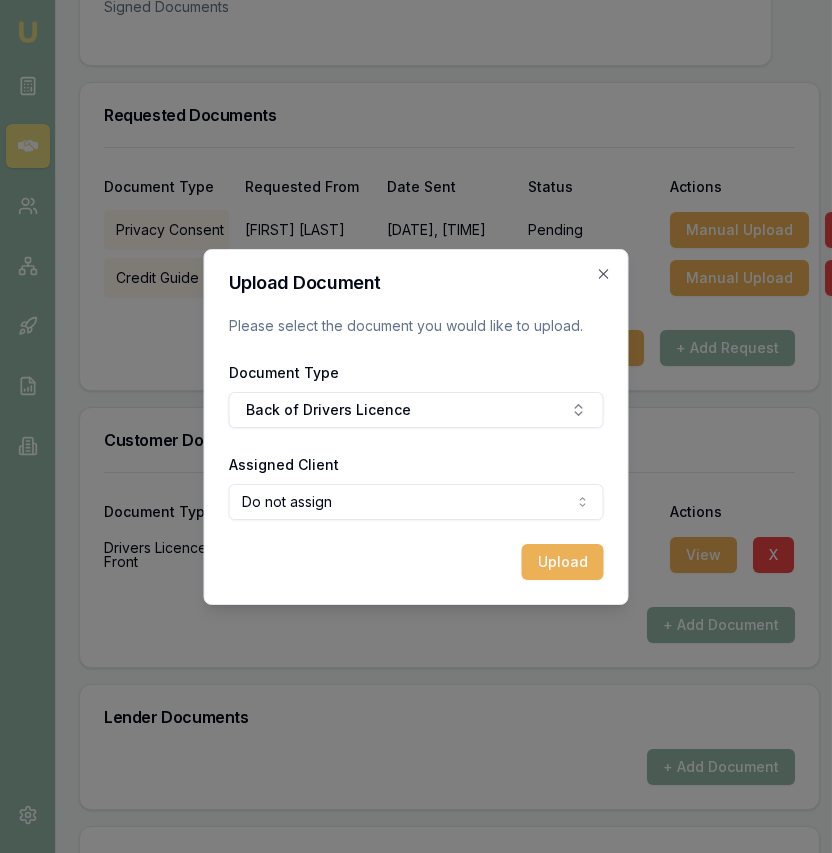 click on "Emu Broker Deals View D-BELQAYVTQH Eujin Ooi Toggle Menu Customer [FIRST] [LAST] [PHONE] [EMAIL] Finance Summary $45,000 Loan Type: Consumer Loan Asset Type : Home Renovation Deal Dynamics Stage: Documents Requested From Client Age: 40 minutes ago HEM: Needs More Data Finance Details Applicants Loan Options Lender Submission Documents Requested Documents Customer Documents Seller Documents Lender Documents Internal Documents Signed Documents Requested Documents Document Type Requested From Date Sent Status Actions Privacy Consent [FIRST]   [LAST] [DATE], [TIME] Pending Manual Upload X Credit Guide [FIRST]   [LAST] [DATE], [TIME] Pending Manual Upload X Send Email Notification Update Stage + Add Request Customer Documents Document Type Assigned To Date Uploaded Status Actions Drivers Licence Front [FIRST]   [LAST] [DATE], [TIME] Needs review View X + Add Document Lender Documents + Add Document Internal Documents + Add Document Signed Documents + Add Document" at bounding box center [415, -137] 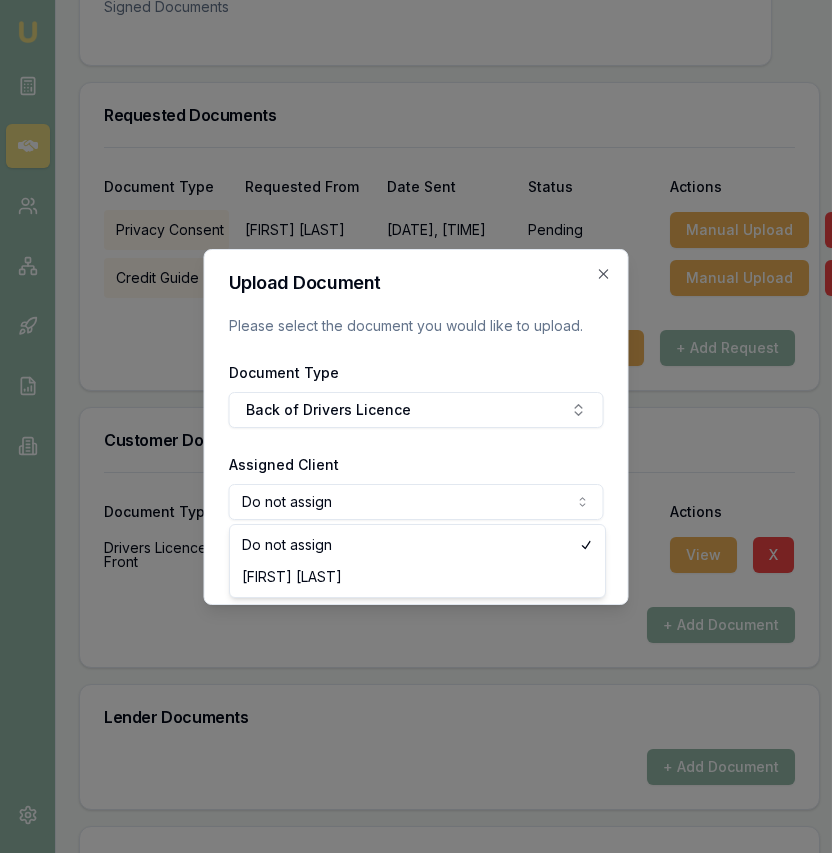 click on "Do not assign [FIRST] [LAST]" at bounding box center (417, 561) 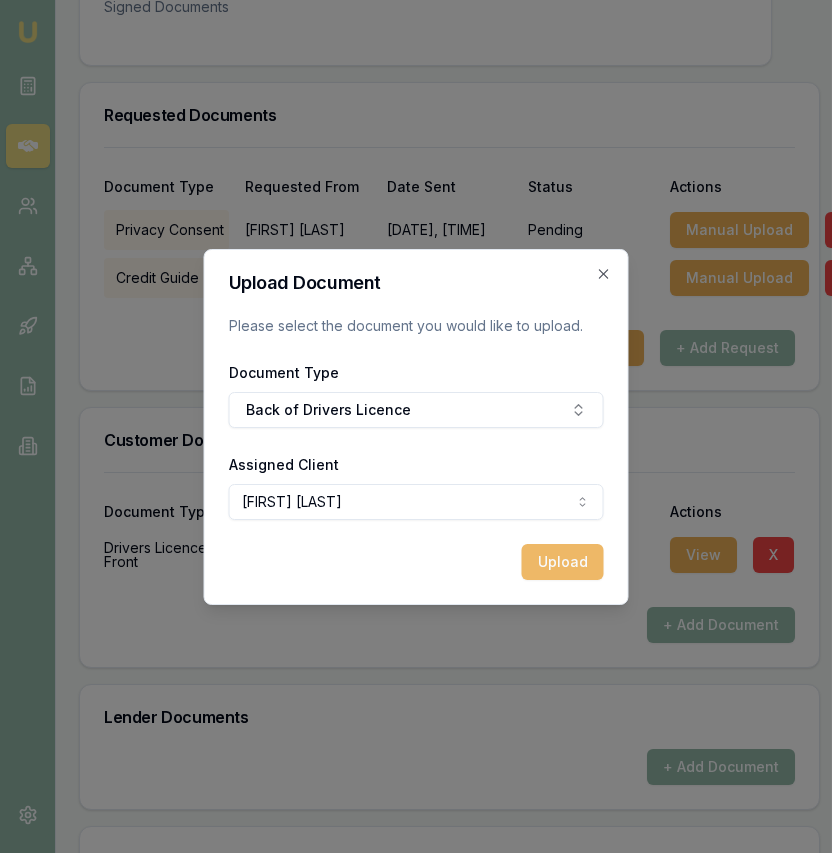 click on "Upload" at bounding box center (563, 562) 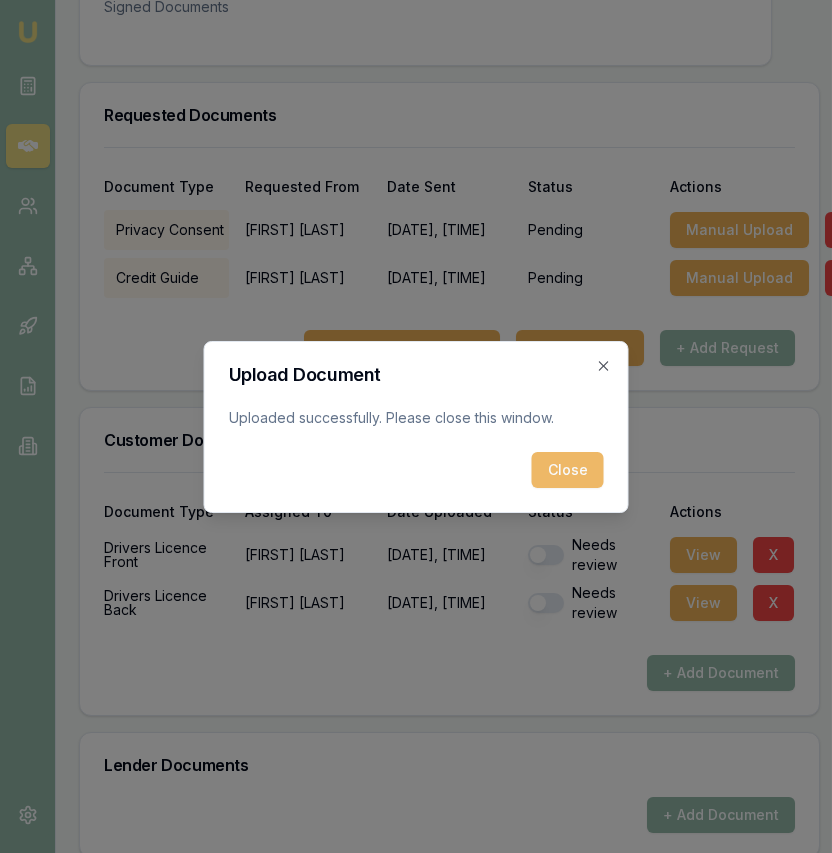 click on "Close" at bounding box center (568, 470) 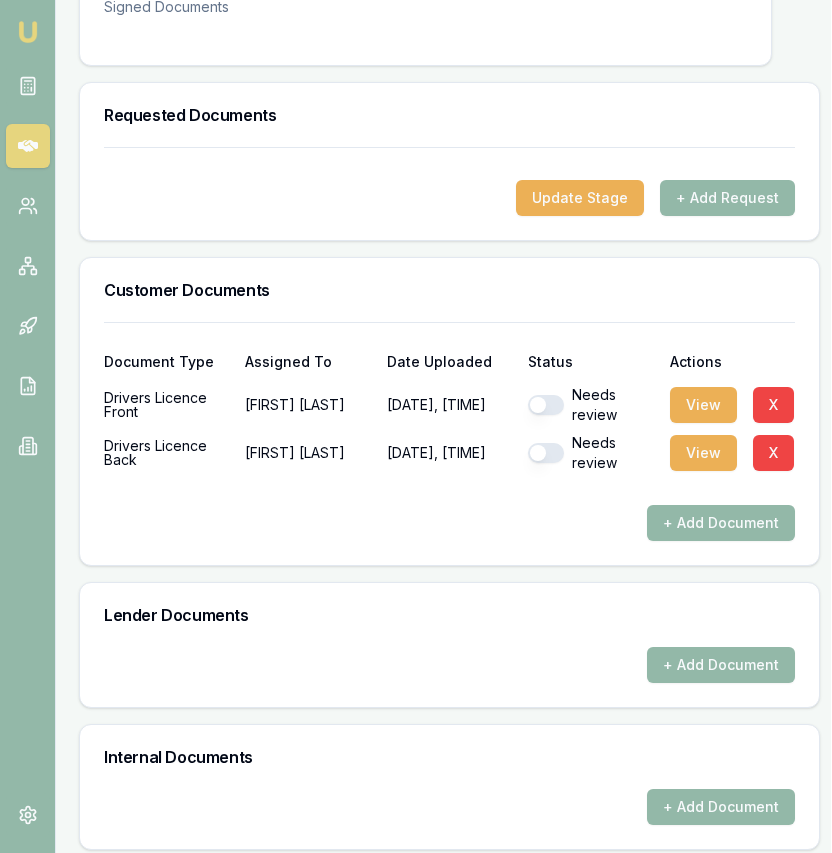 click at bounding box center (546, 405) 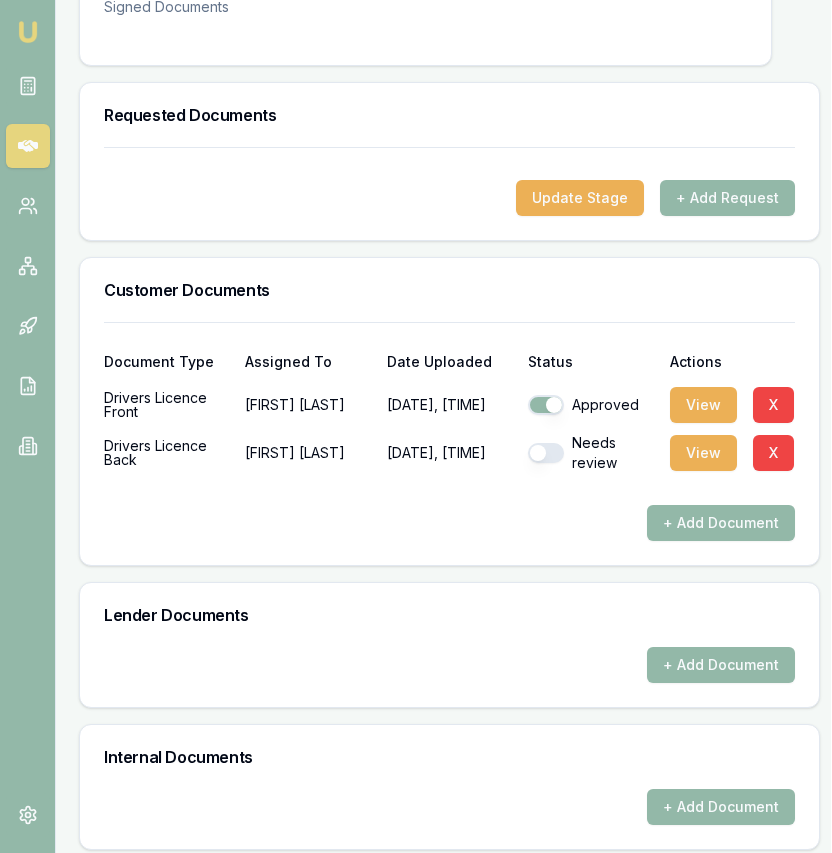 click at bounding box center [546, 453] 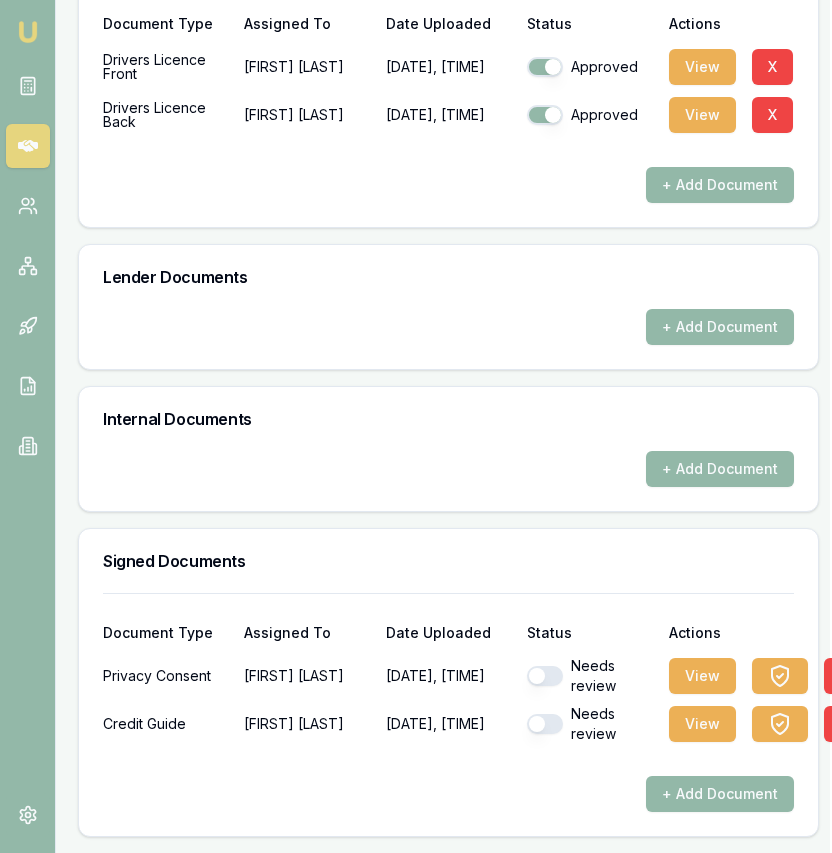 click on "Needs review" at bounding box center [589, 676] 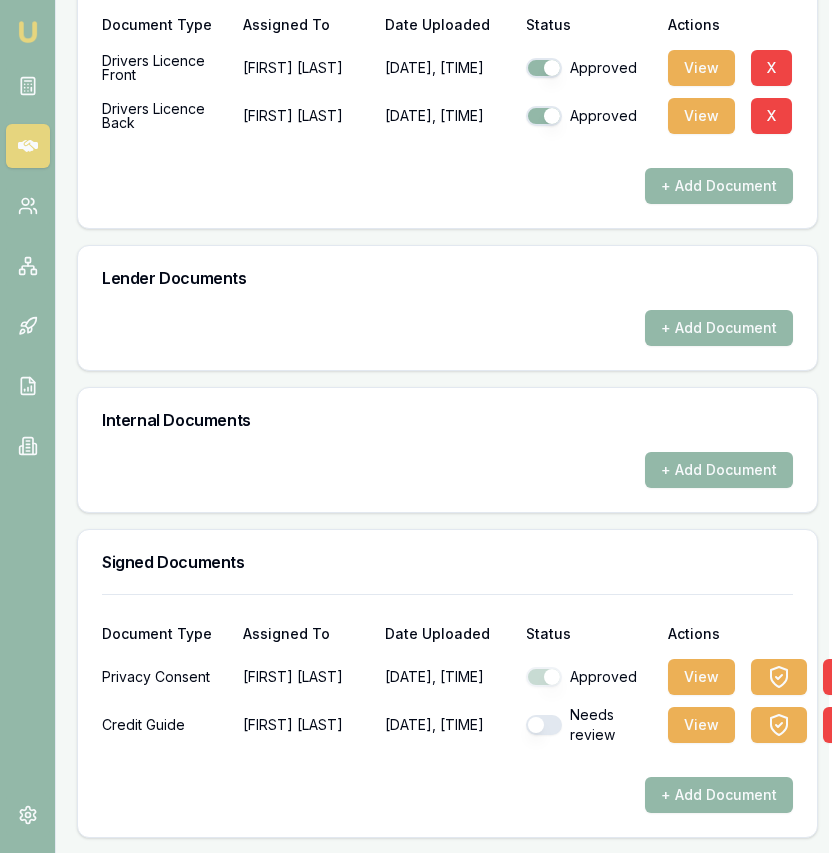 scroll, scrollTop: 901, scrollLeft: 2, axis: both 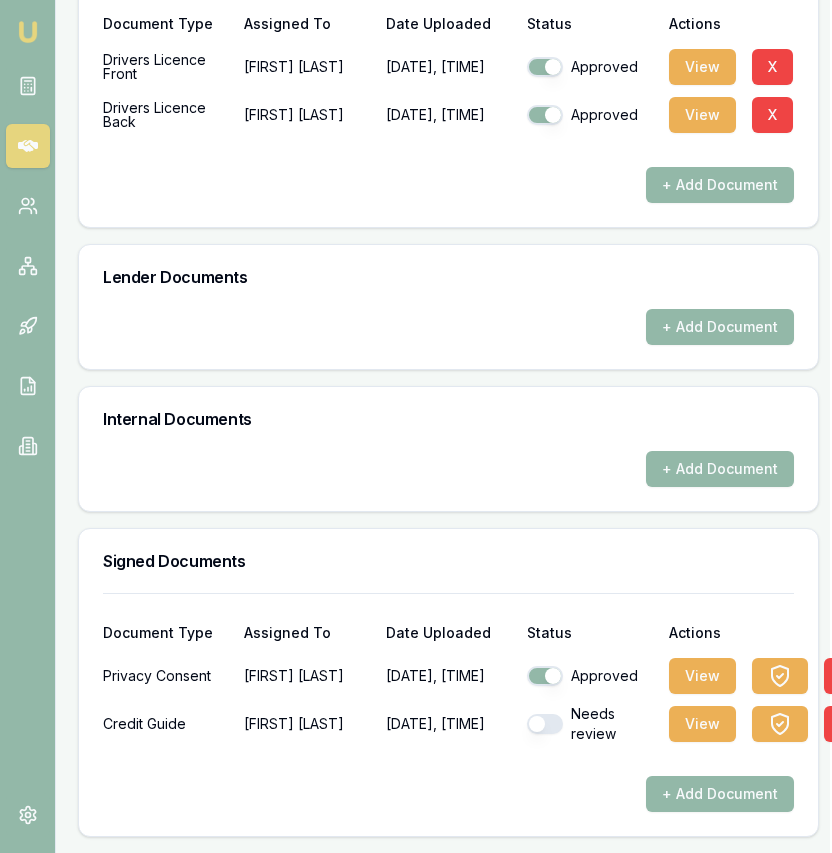 click at bounding box center [545, 724] 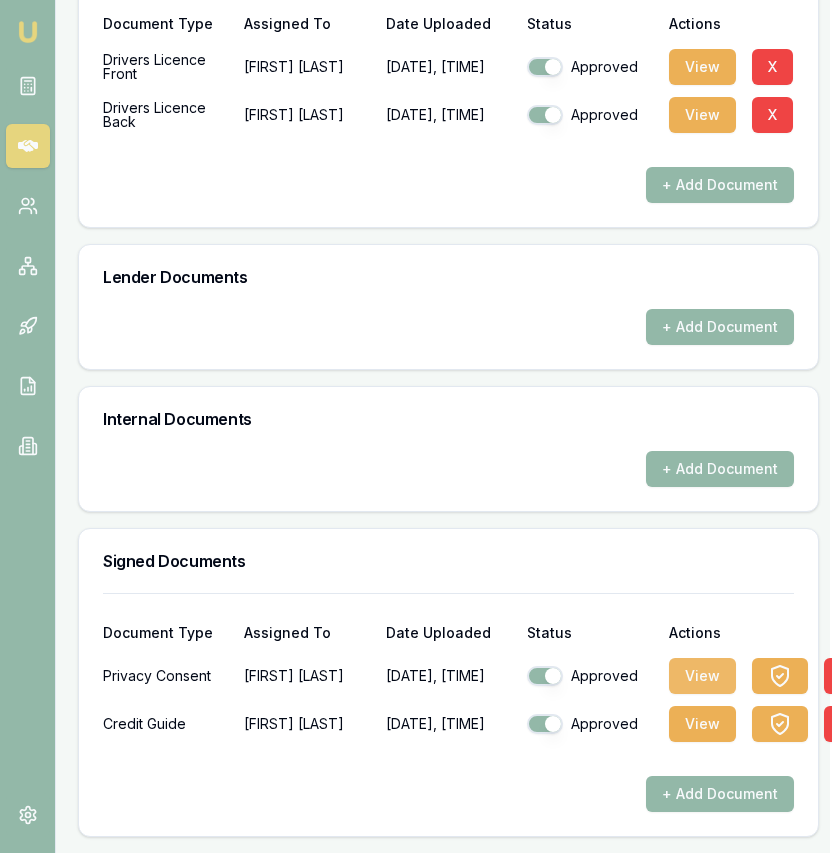 click on "View" at bounding box center [702, 676] 